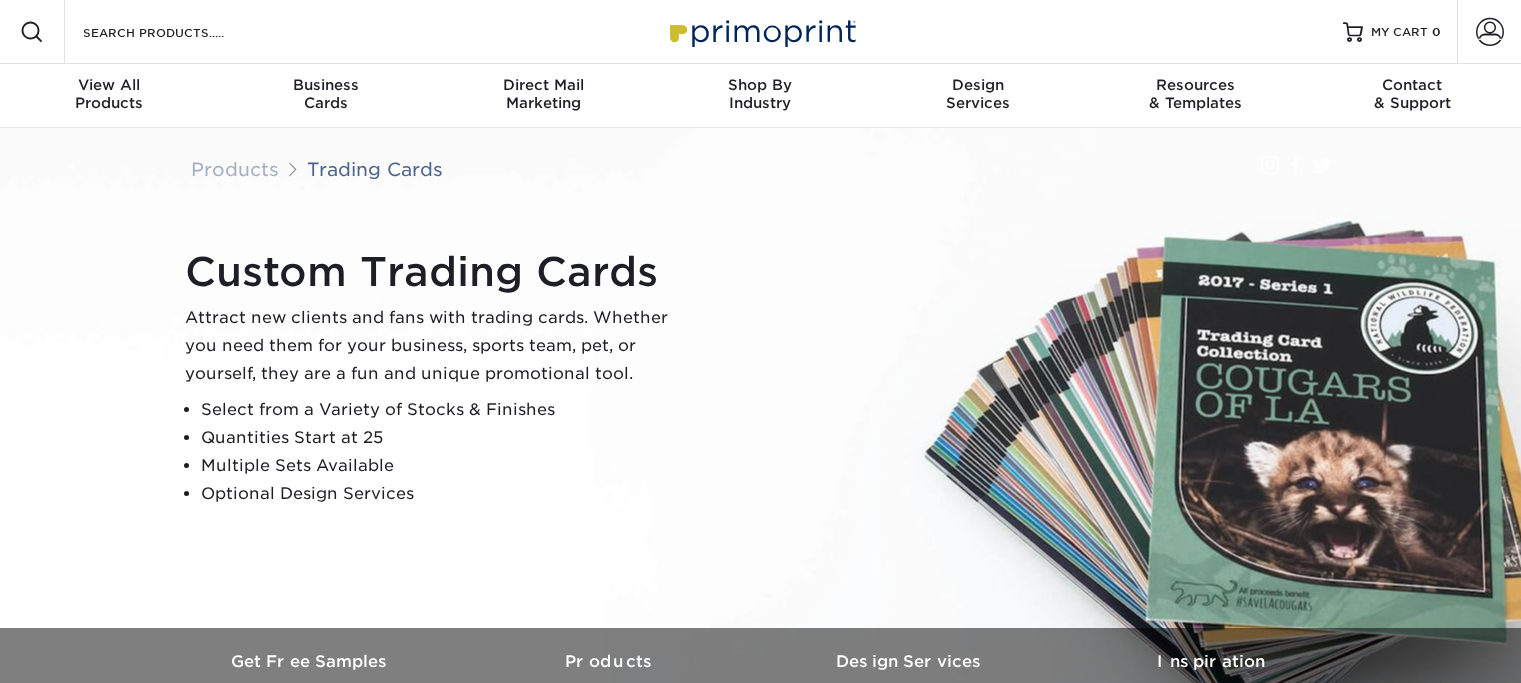 scroll, scrollTop: 0, scrollLeft: 0, axis: both 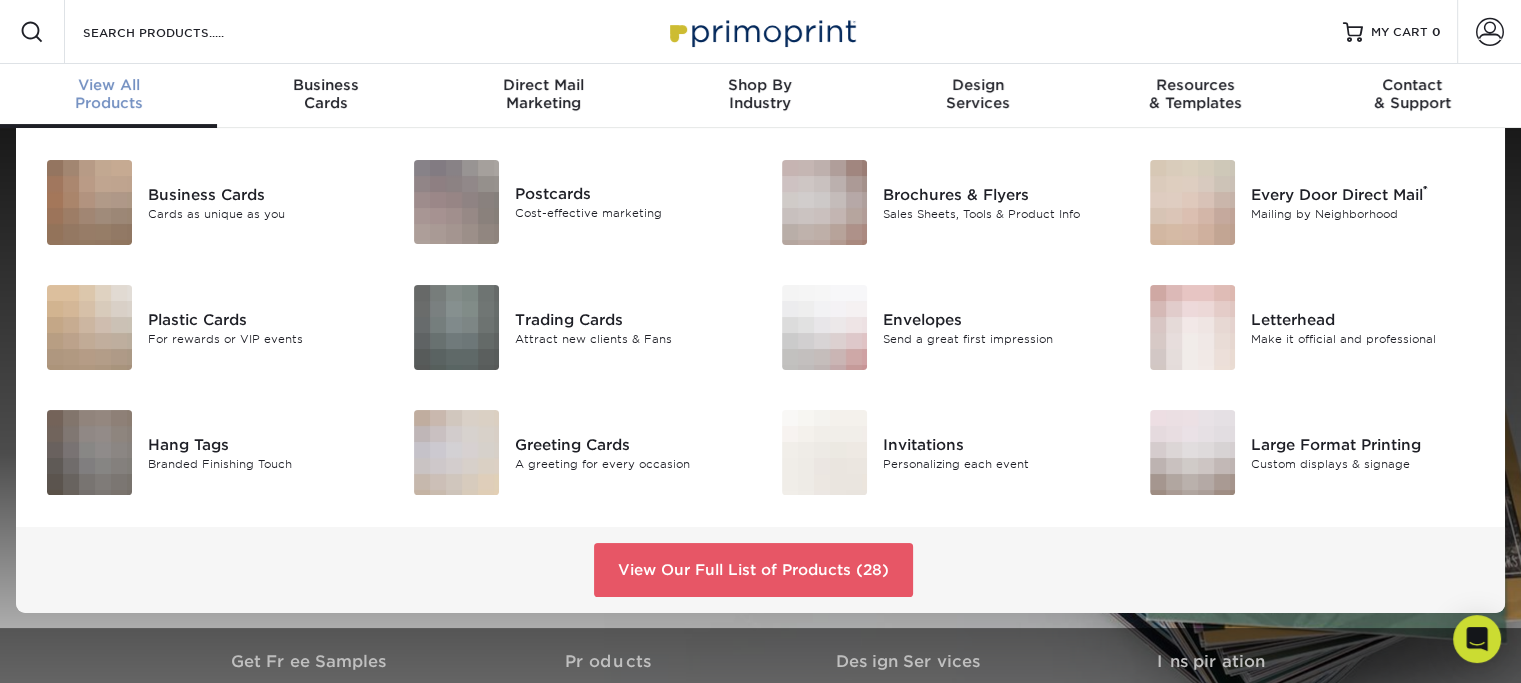 click on "View All  Products" at bounding box center (108, 94) 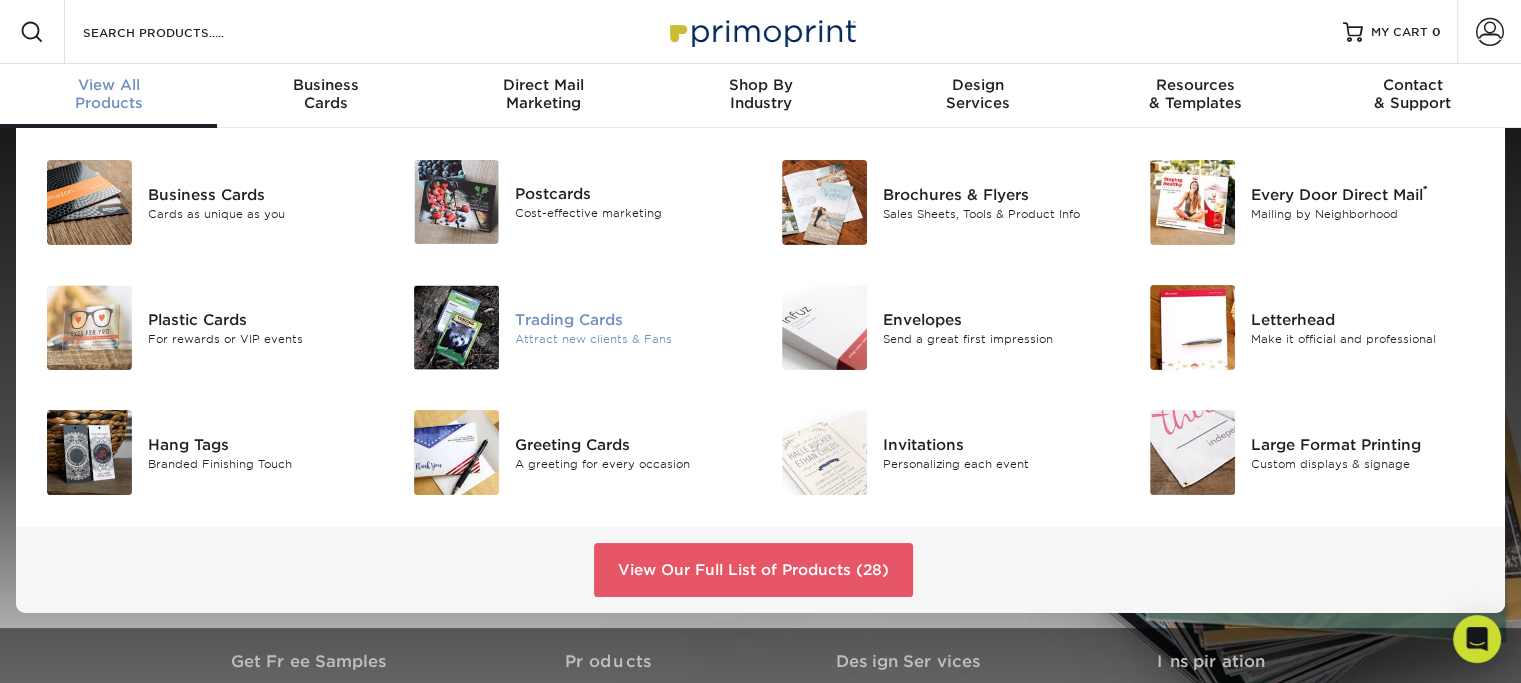 click on "Trading Cards" at bounding box center [630, 319] 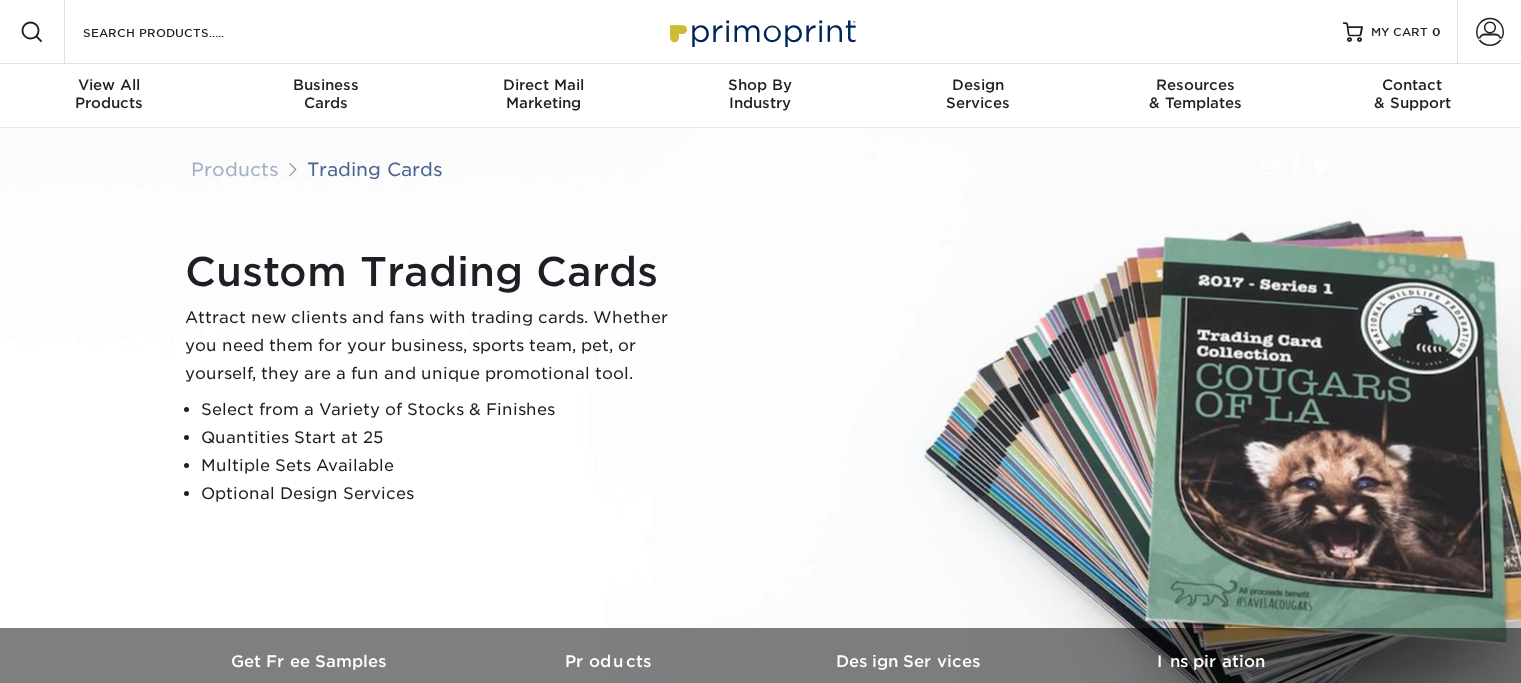 scroll, scrollTop: 0, scrollLeft: 0, axis: both 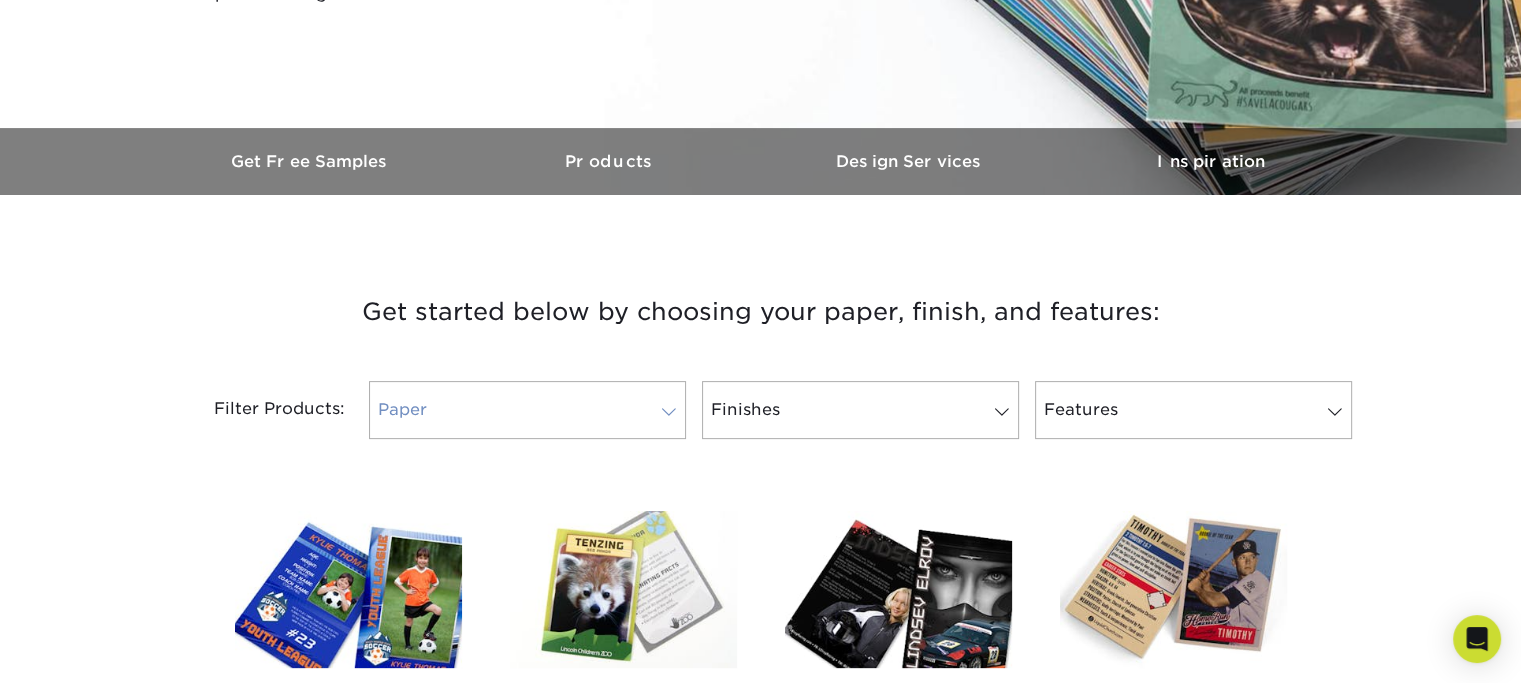 click at bounding box center [669, 412] 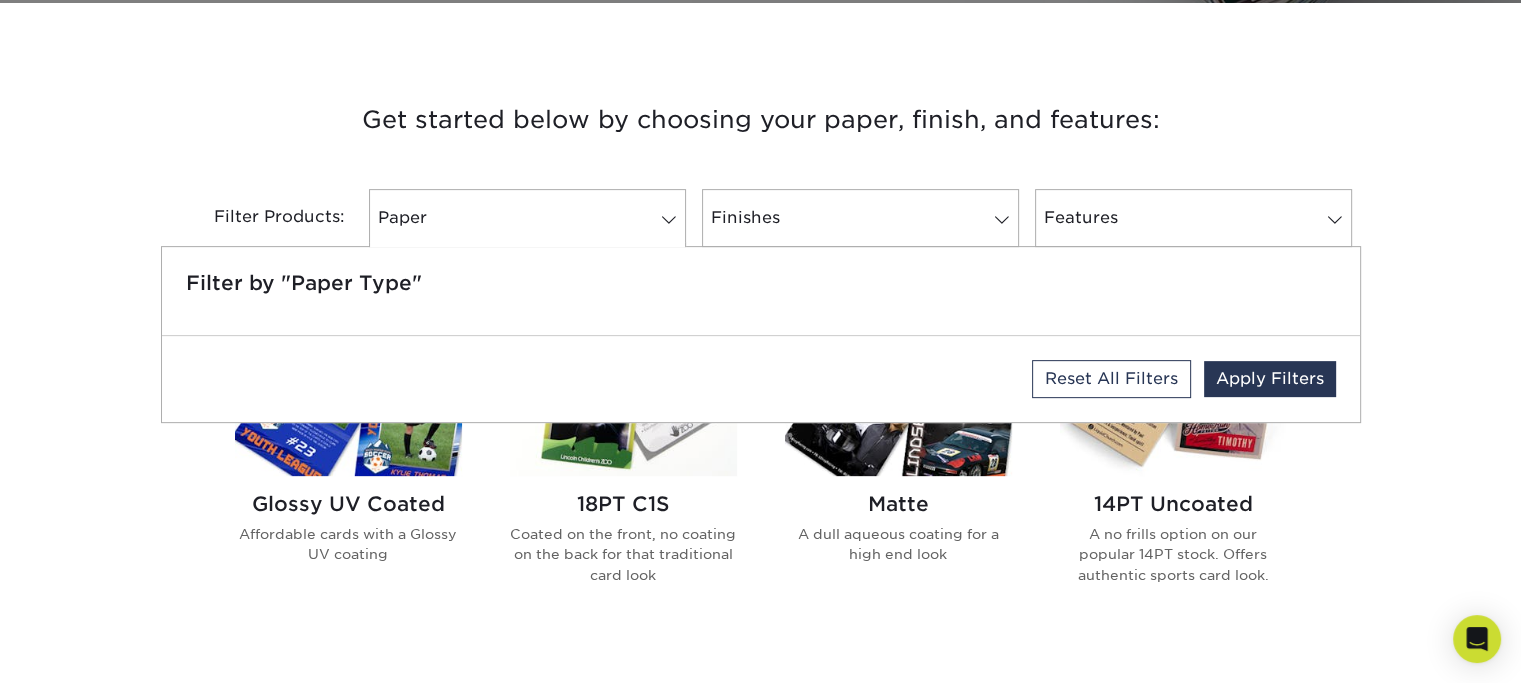 scroll, scrollTop: 700, scrollLeft: 0, axis: vertical 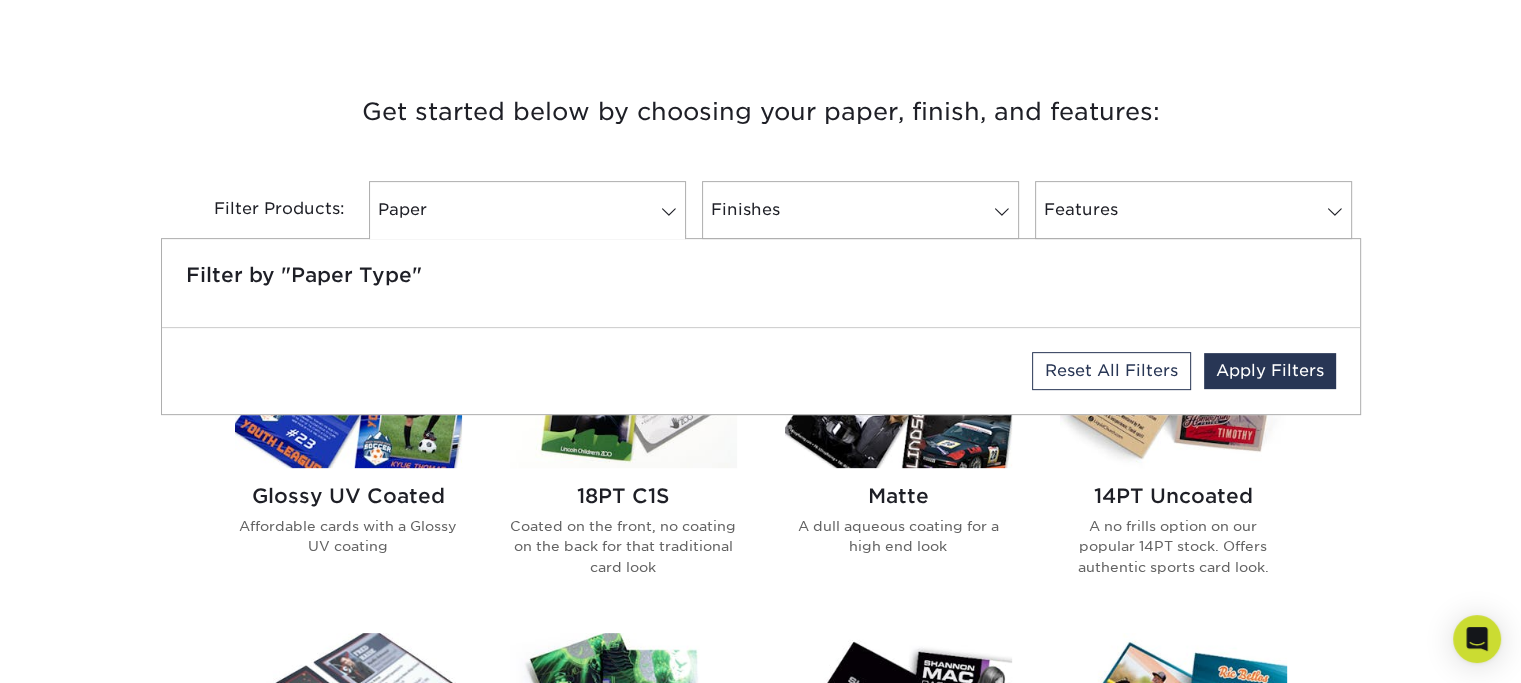 click on "Get started below by choosing your paper, finish, and features:" at bounding box center [761, 112] 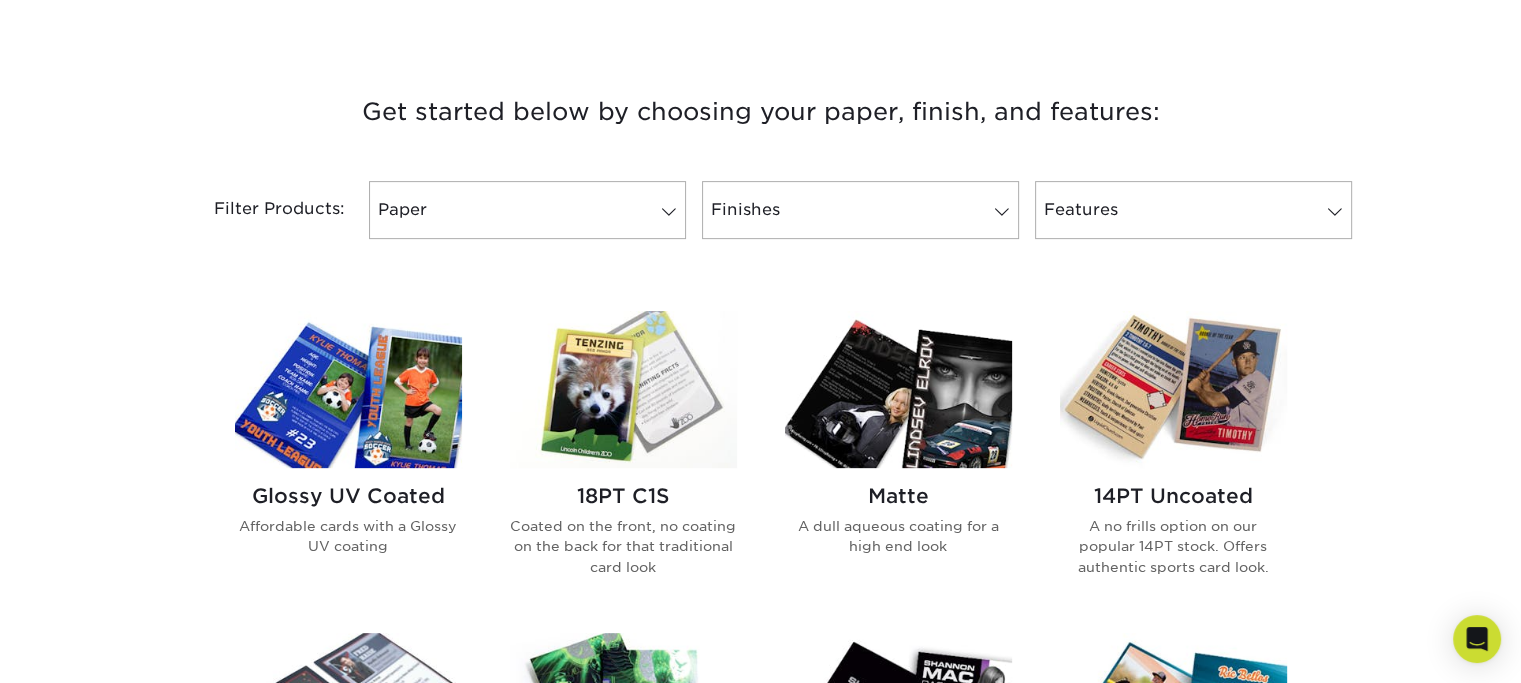 click at bounding box center (348, 389) 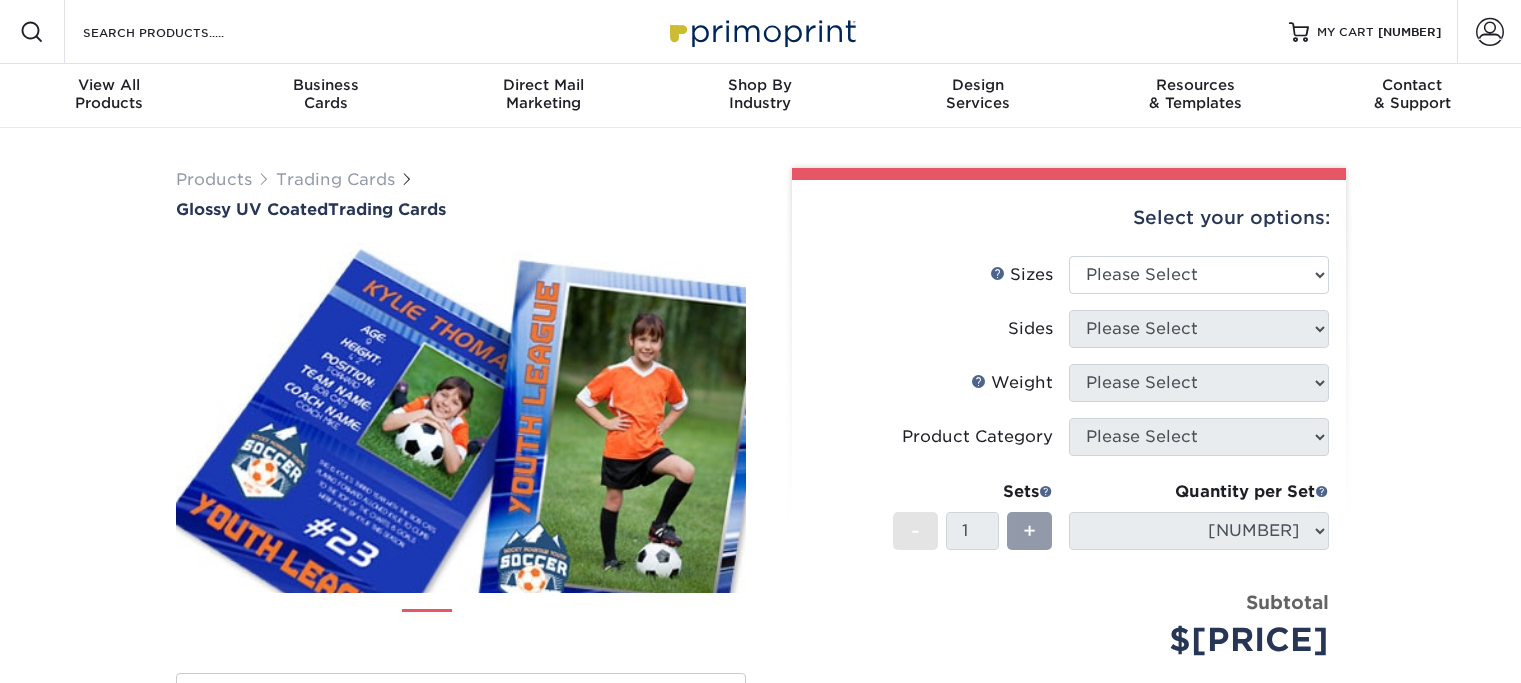 scroll, scrollTop: 0, scrollLeft: 0, axis: both 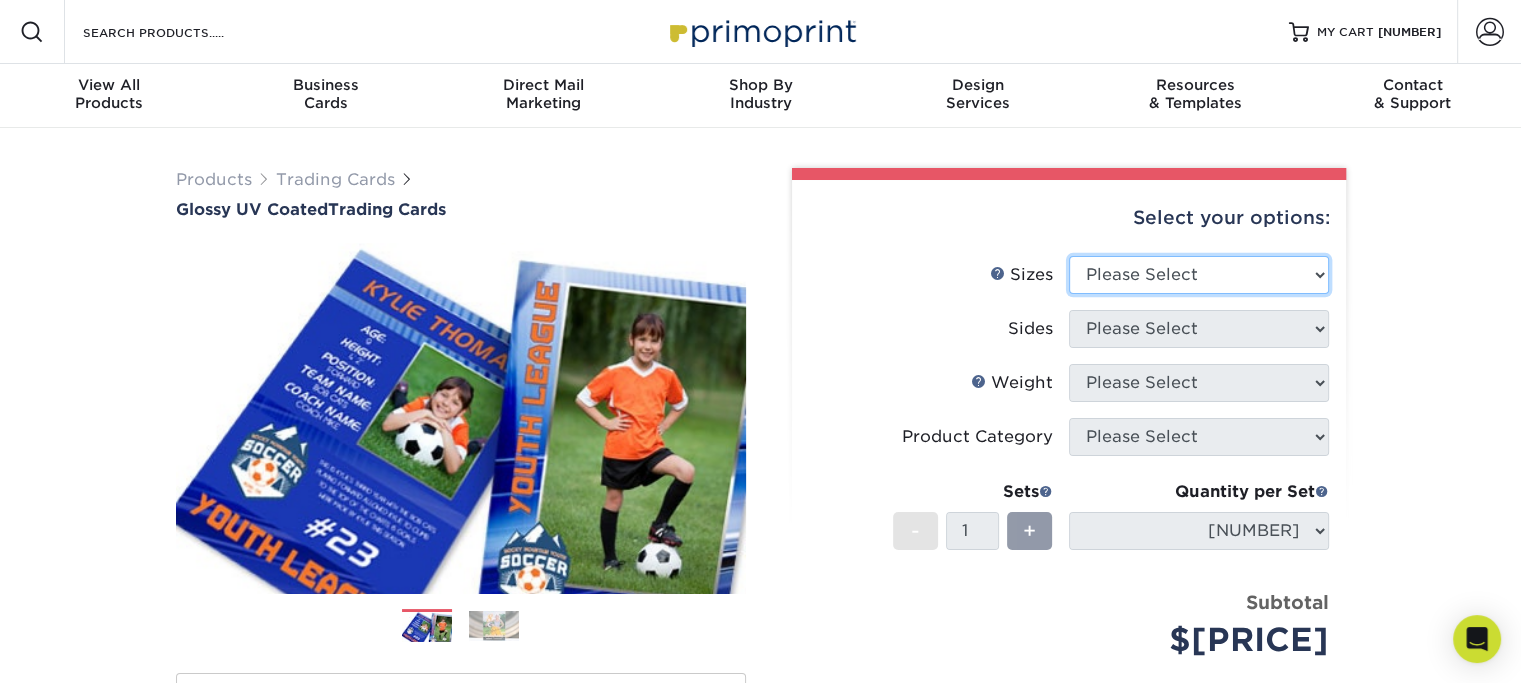 click on "Please Select
2.5" x 3.5"" at bounding box center [1199, 275] 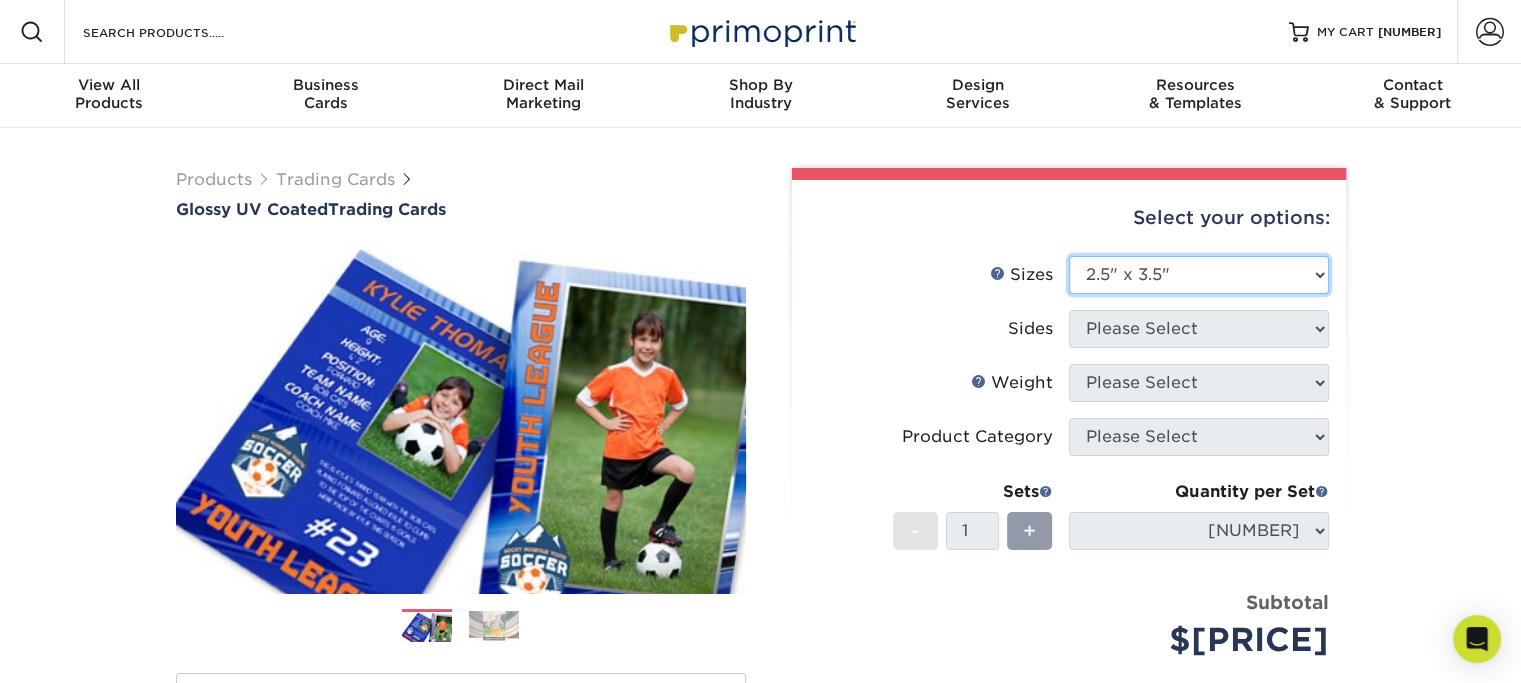 click on "Please Select
2.5" x 3.5"" at bounding box center (1199, 275) 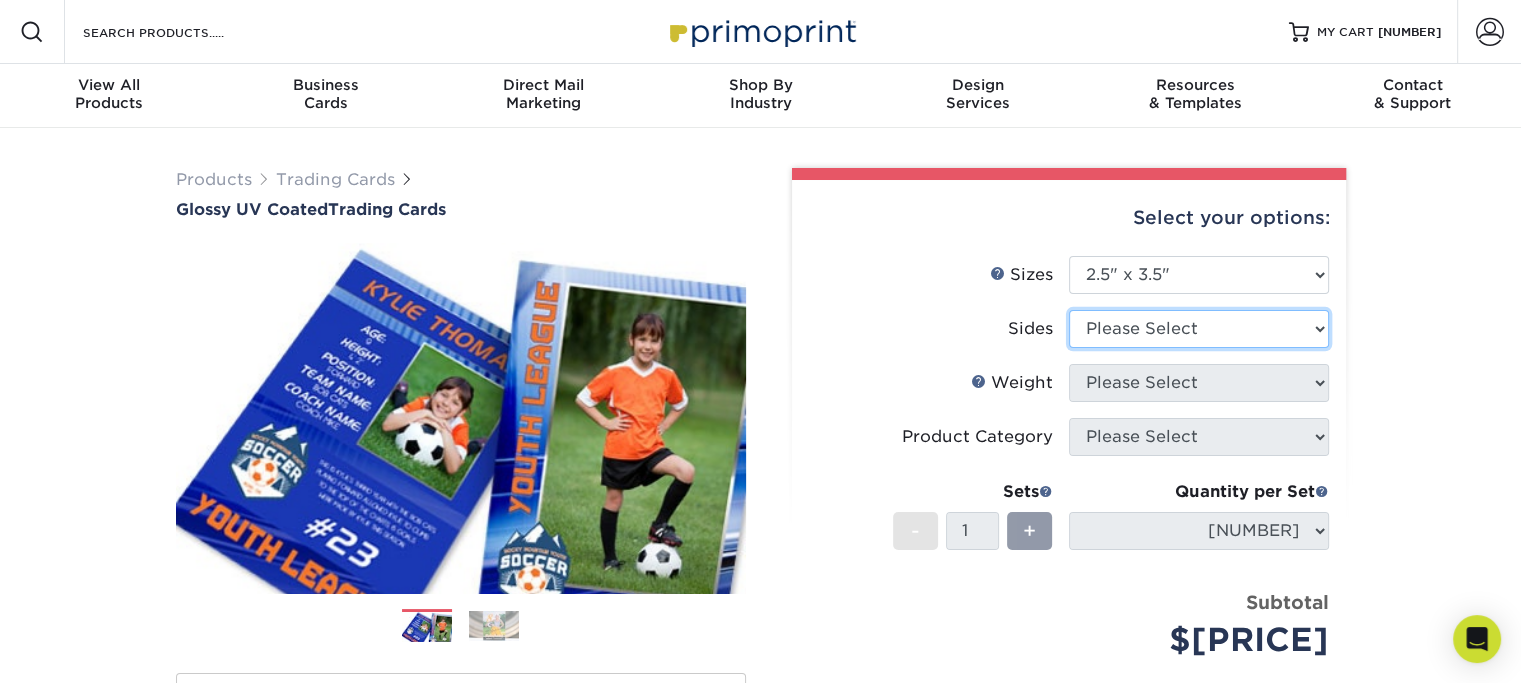 click on "Please Select Print Both Sides Print Front Only" at bounding box center [1199, 329] 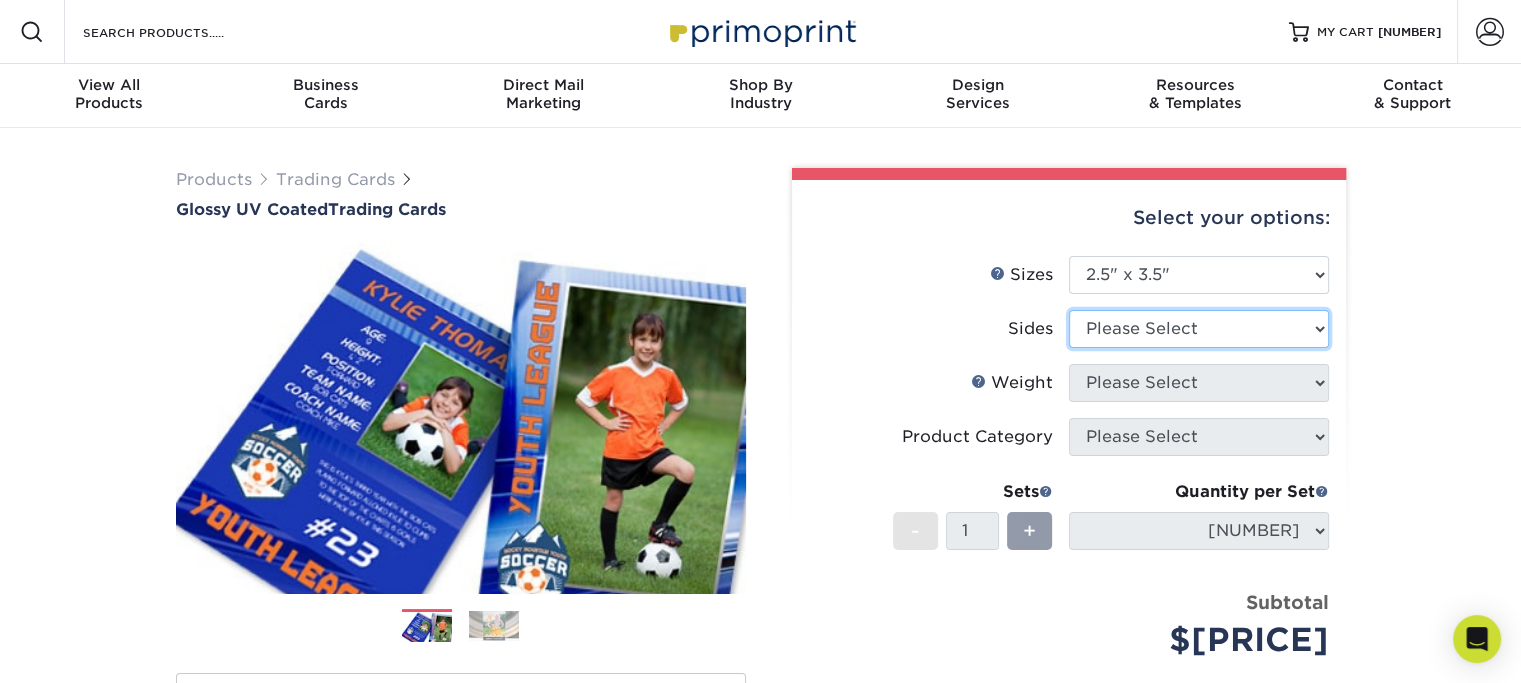 select on "13abbda7-1d64-4f25-8bb2-c179b224825d" 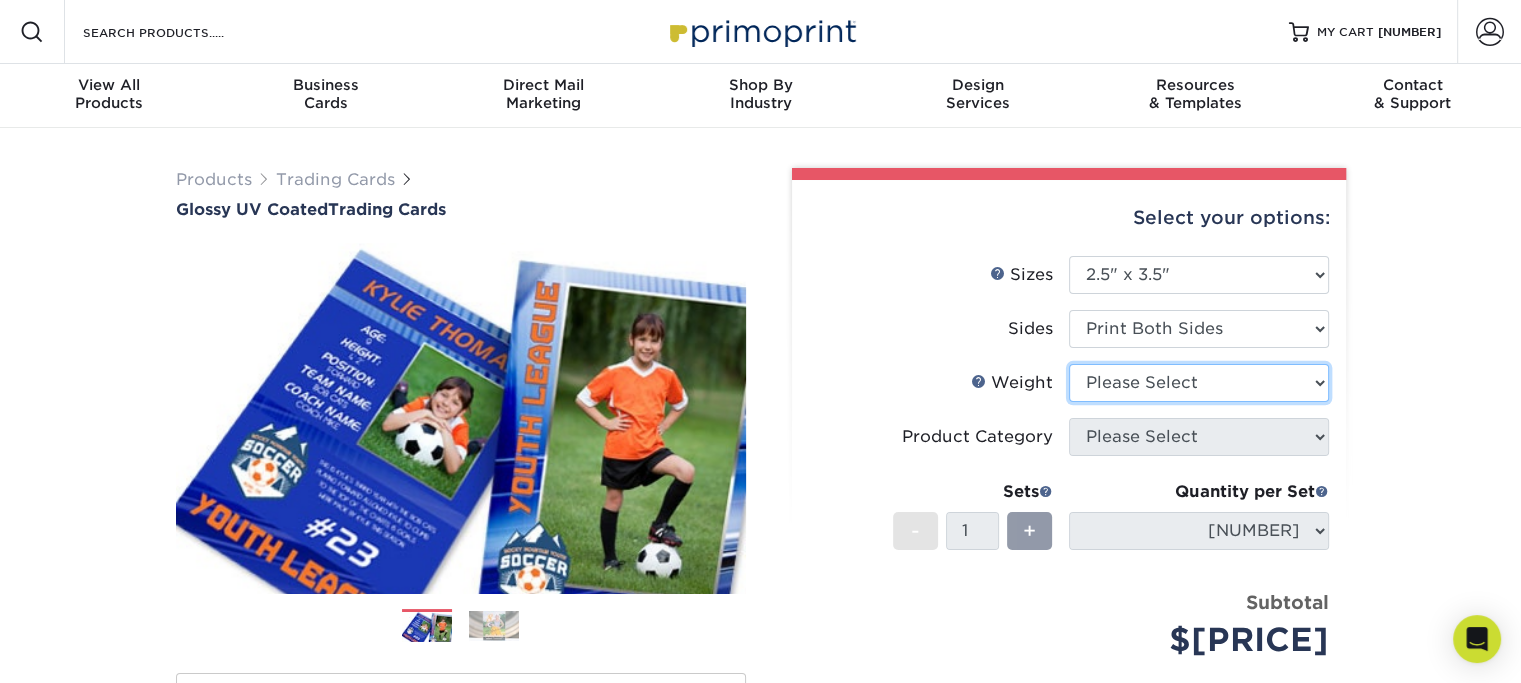 click on "Please Select 16PT 14PT 18PT C1S" at bounding box center [1199, 383] 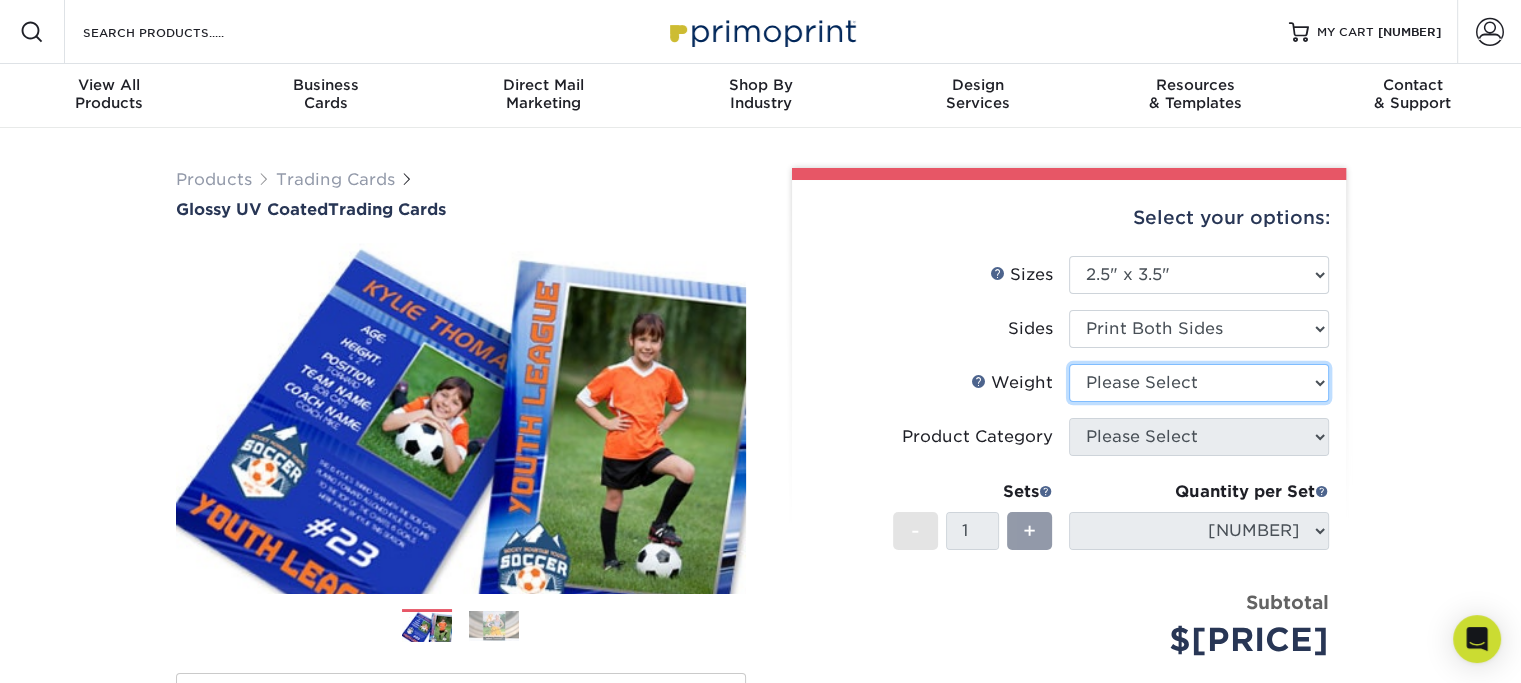 select on "16PT" 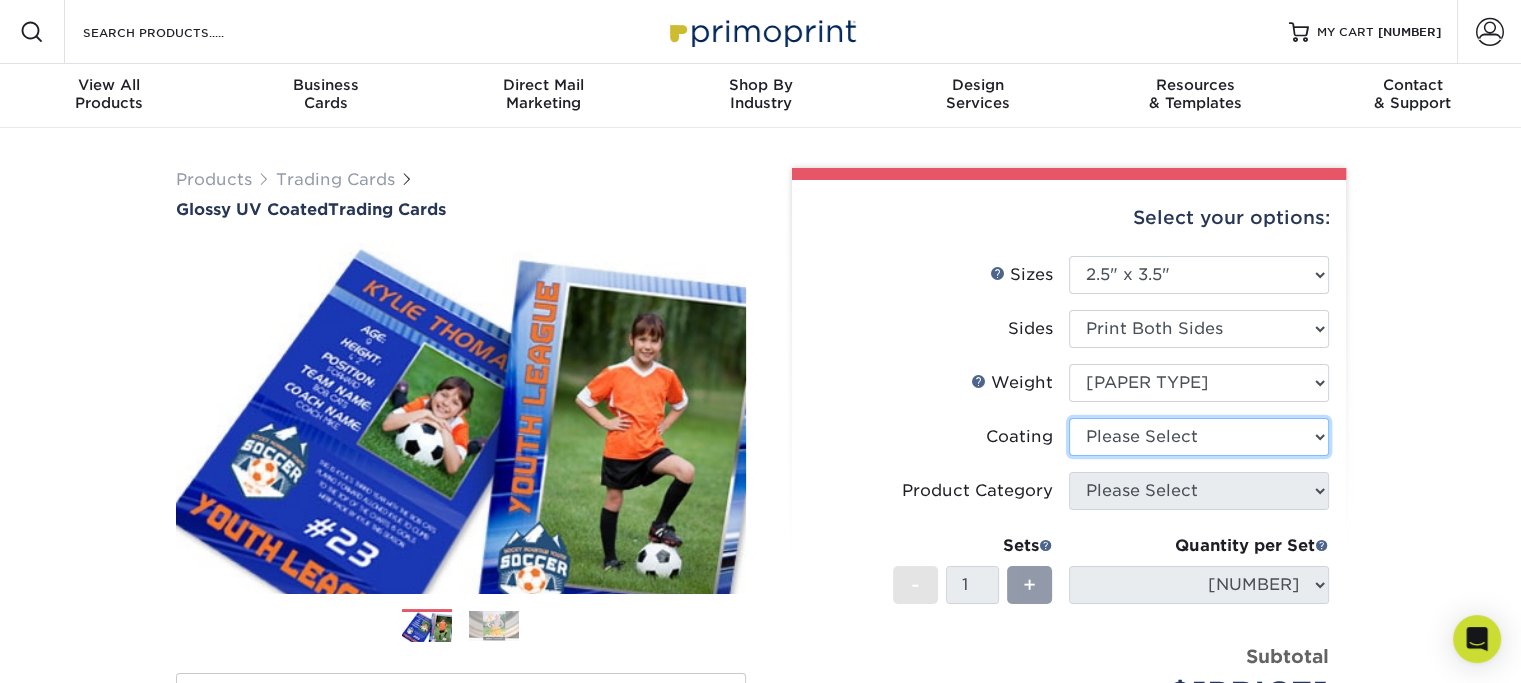 click at bounding box center (1199, 437) 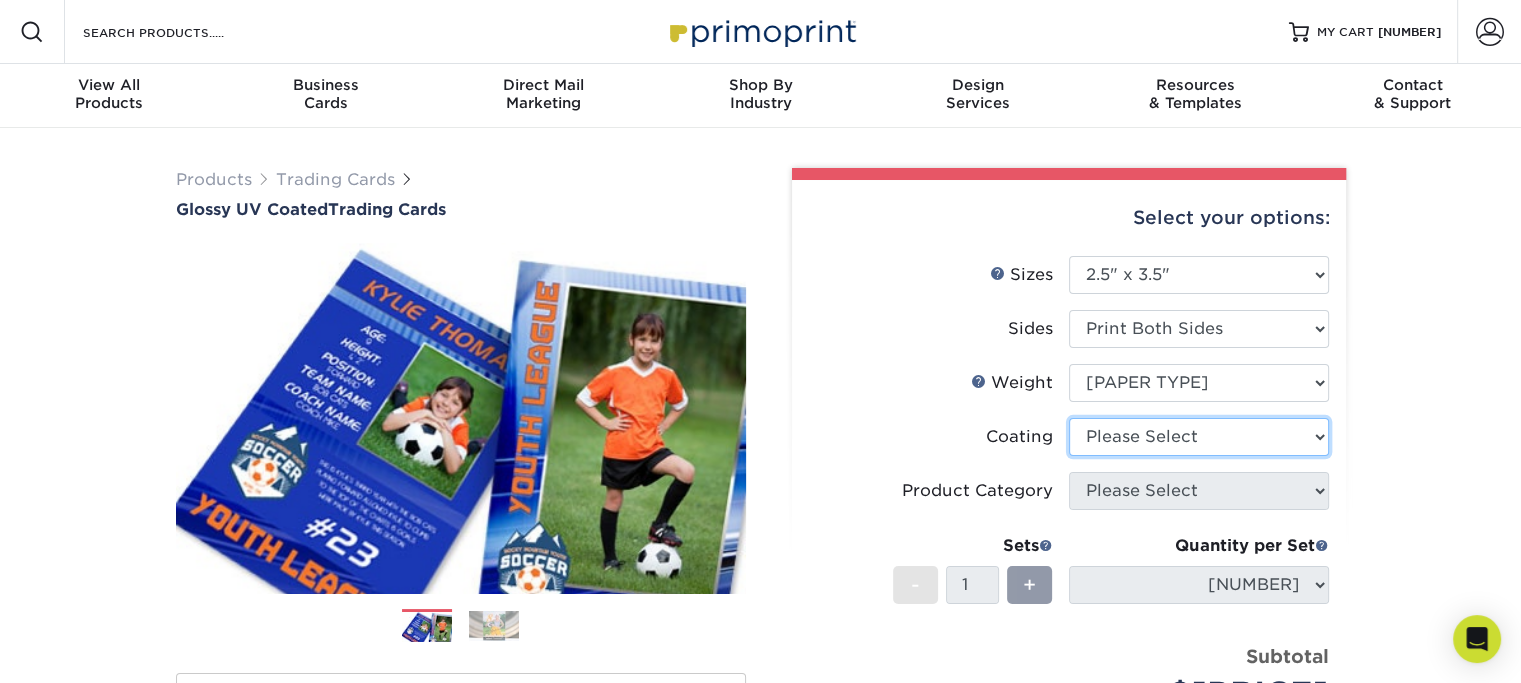 select on "ae367451-b2b8-45df-a344-0f05b6a12993" 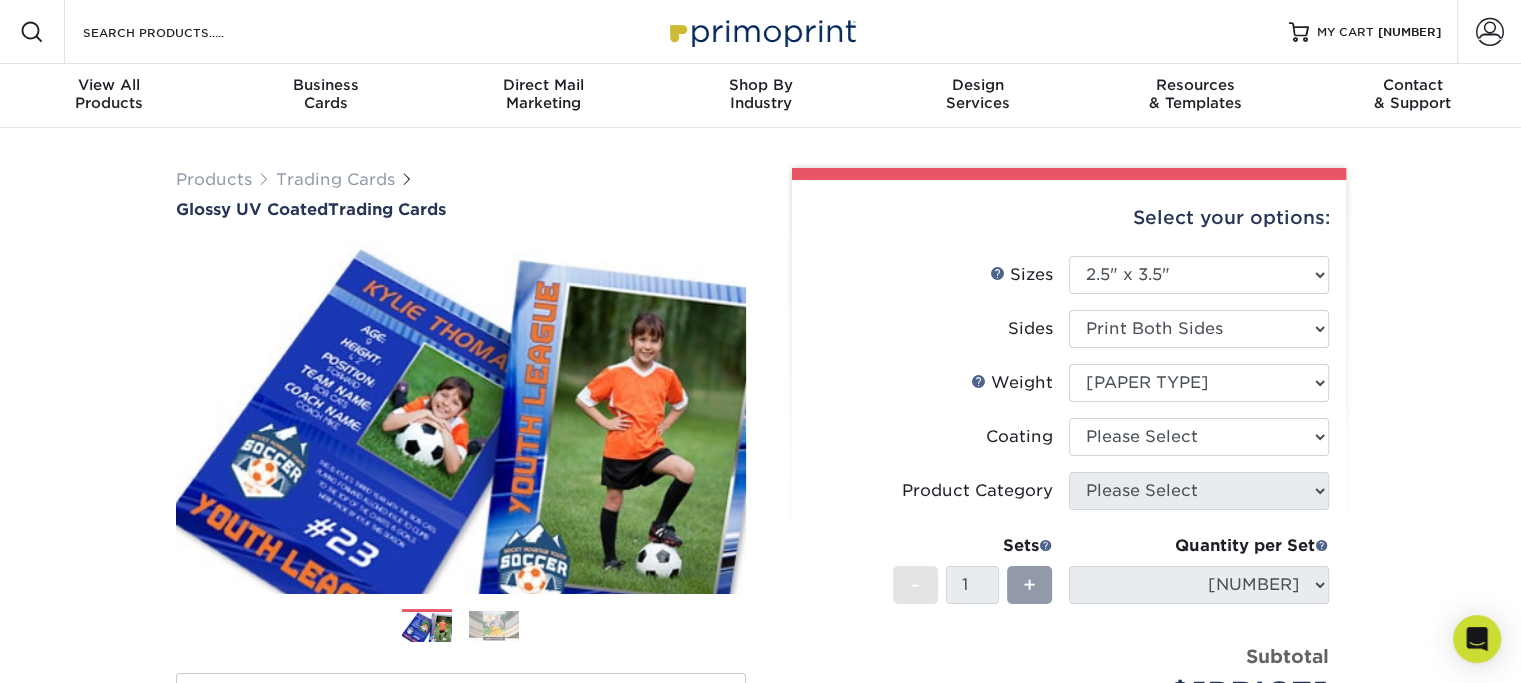 click at bounding box center (1199, 437) 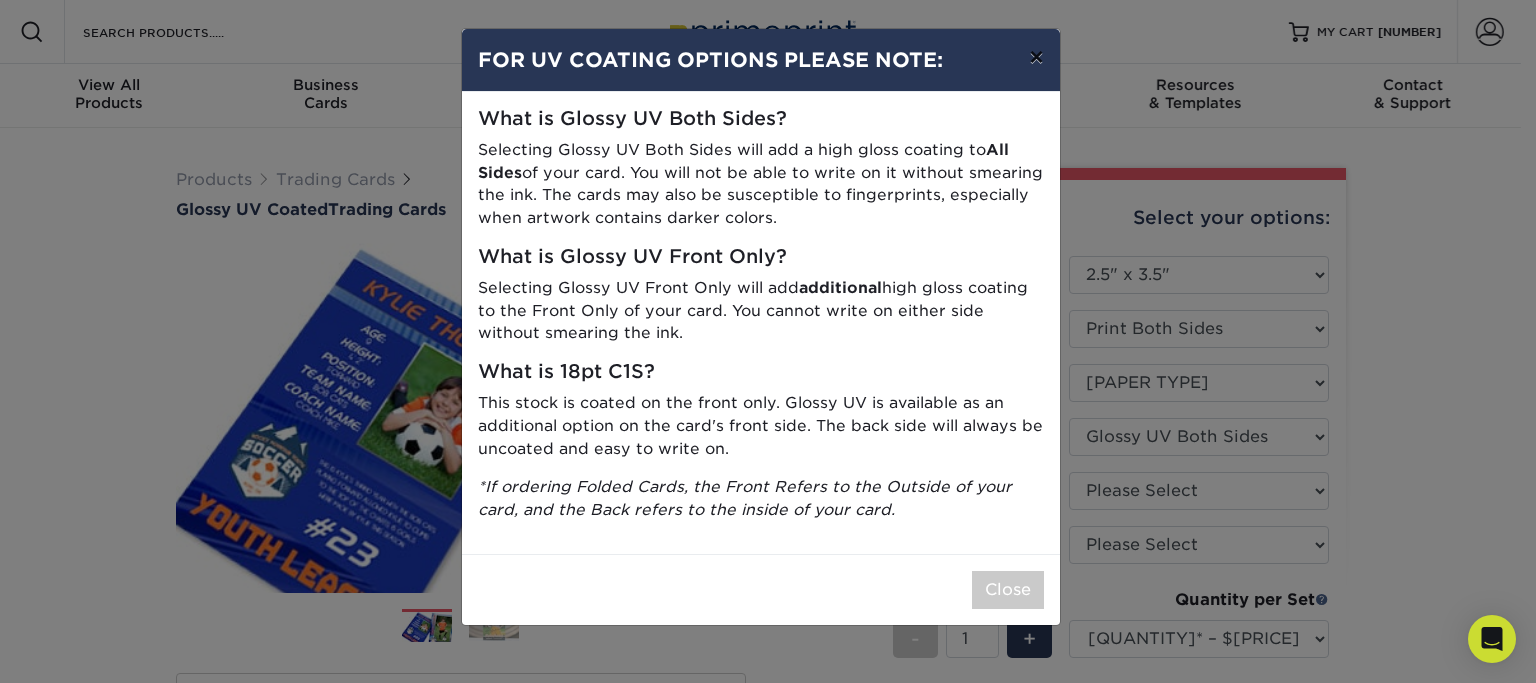 click on "×" at bounding box center (1036, 57) 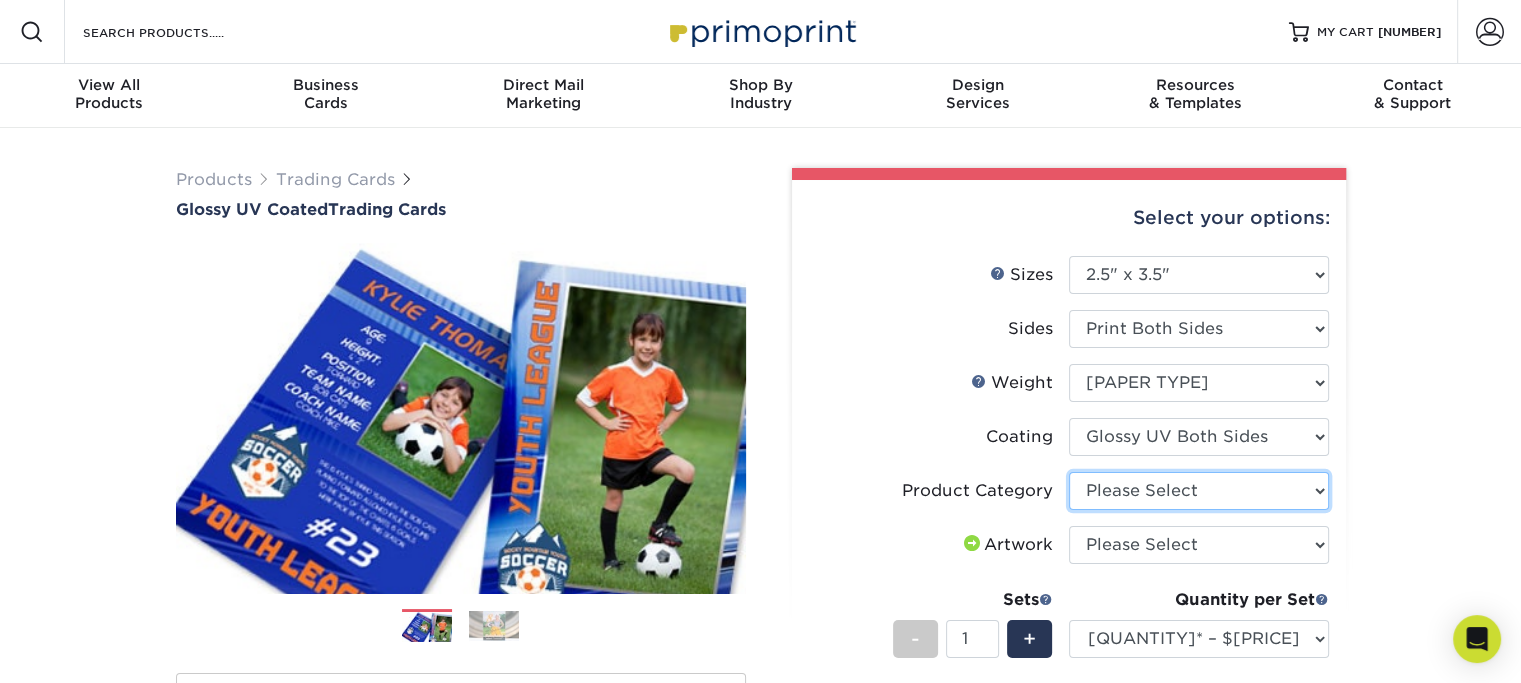 click on "Please Select Trading Cards" at bounding box center (1199, 491) 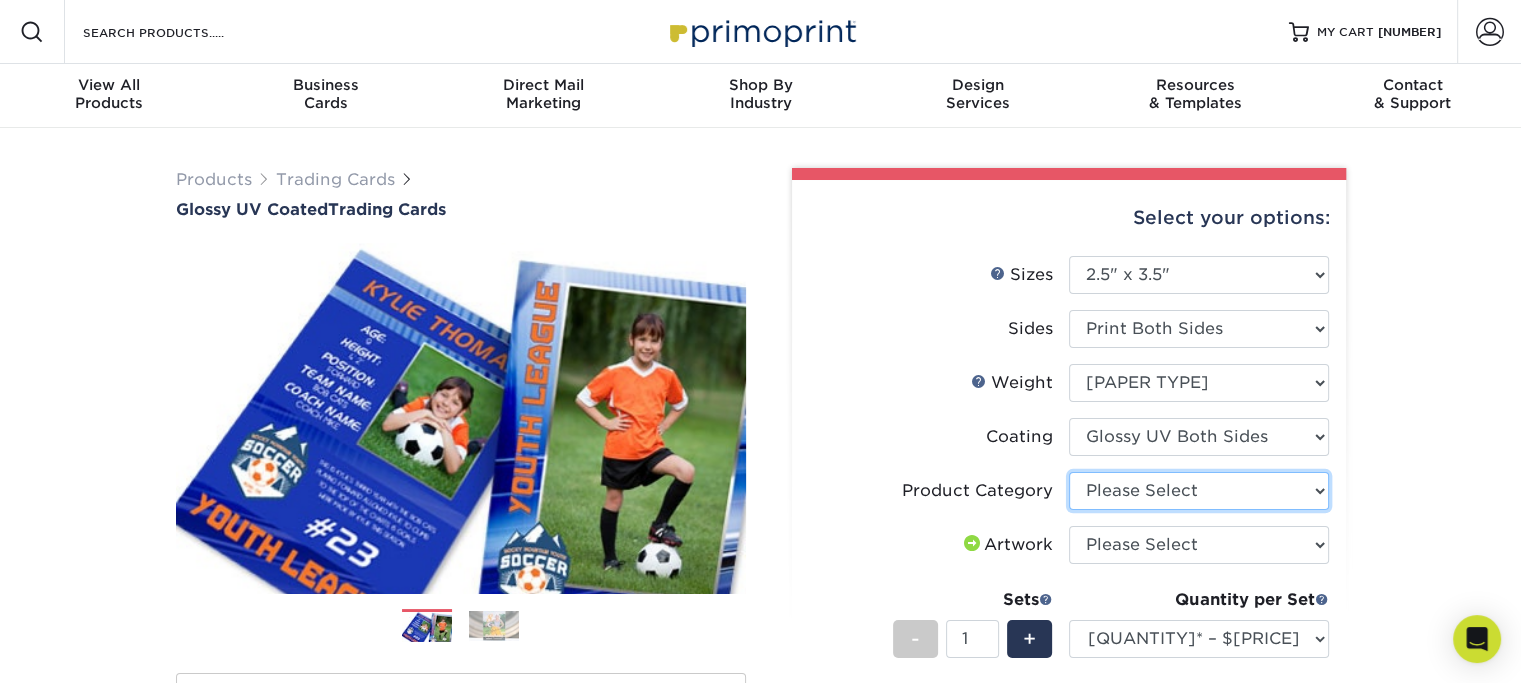 select on "c2f9bce9-36c2-409d-b101-c29d9d031e18" 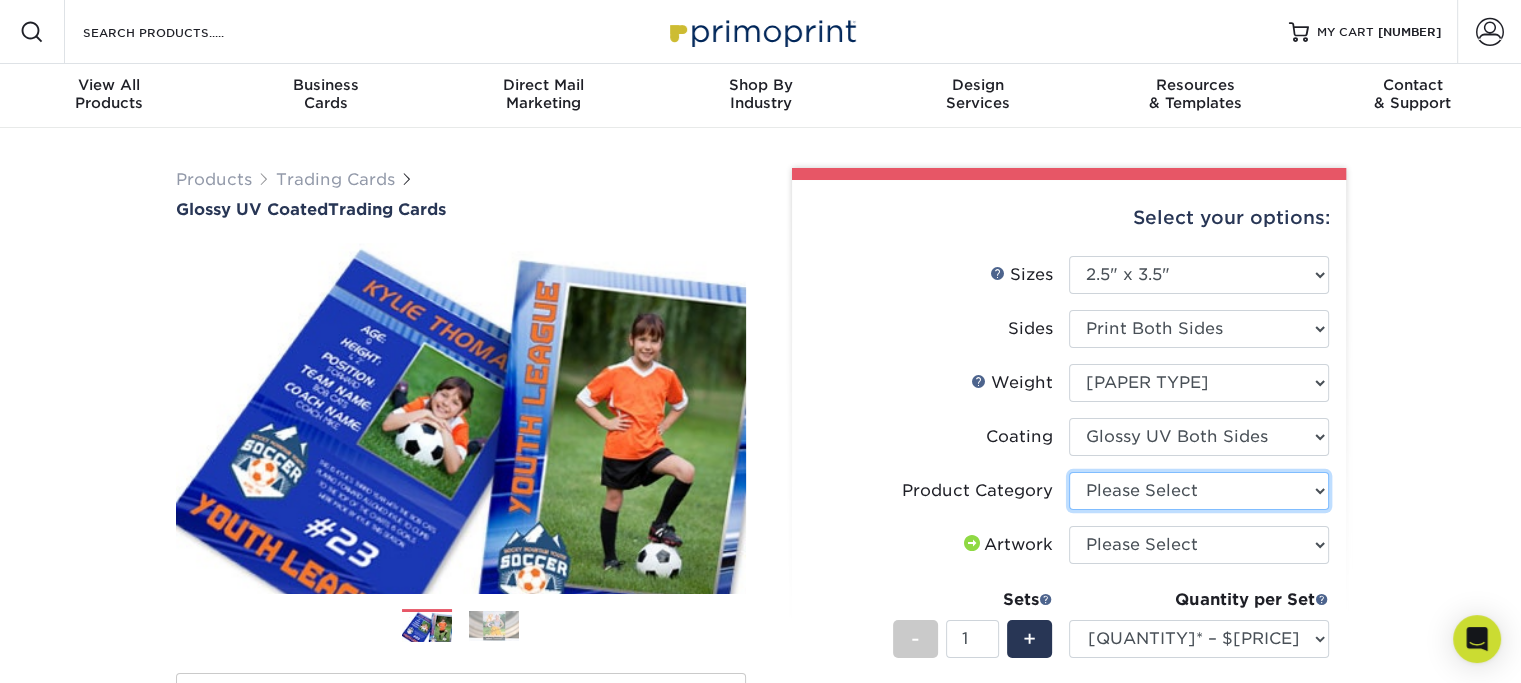 click on "Please Select Trading Cards" at bounding box center (1199, 491) 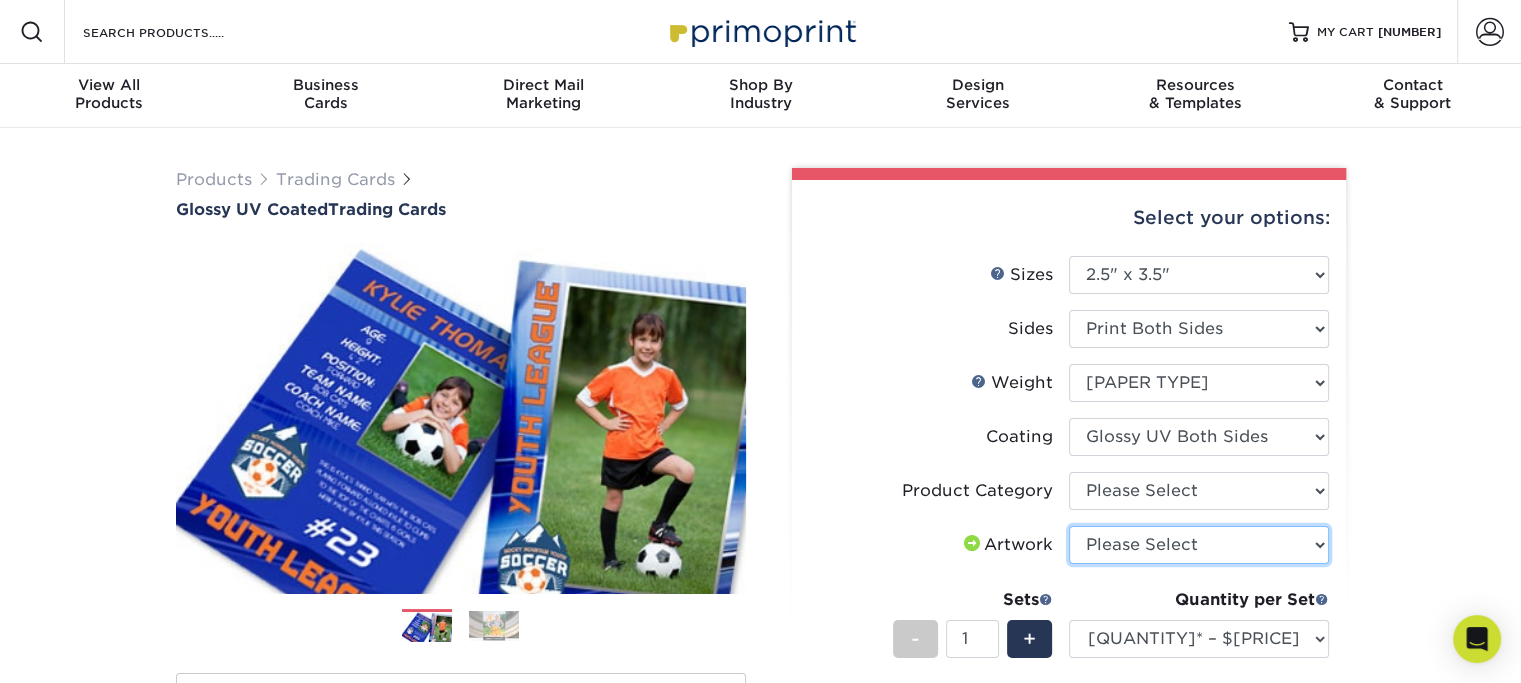 click on "Please Select I will upload files I need a design - $100" at bounding box center [1199, 545] 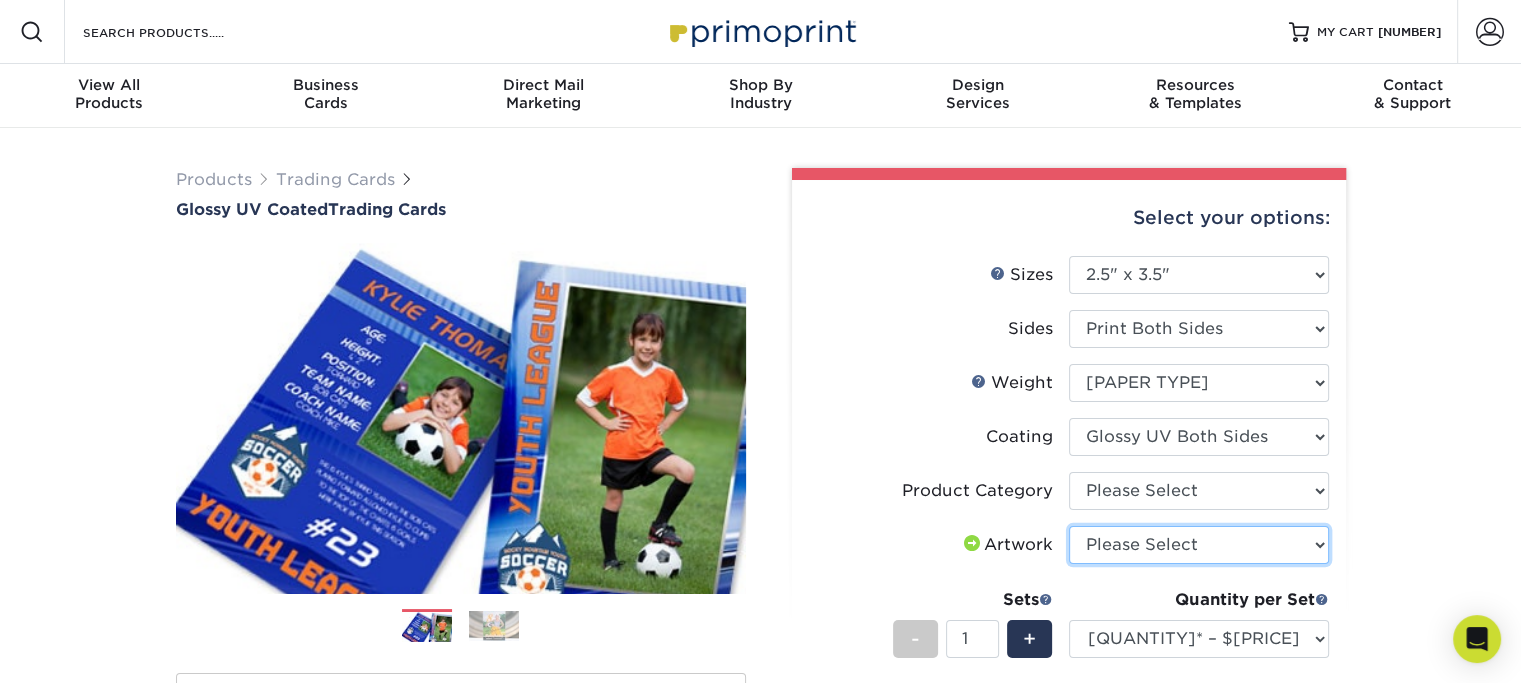 select on "upload" 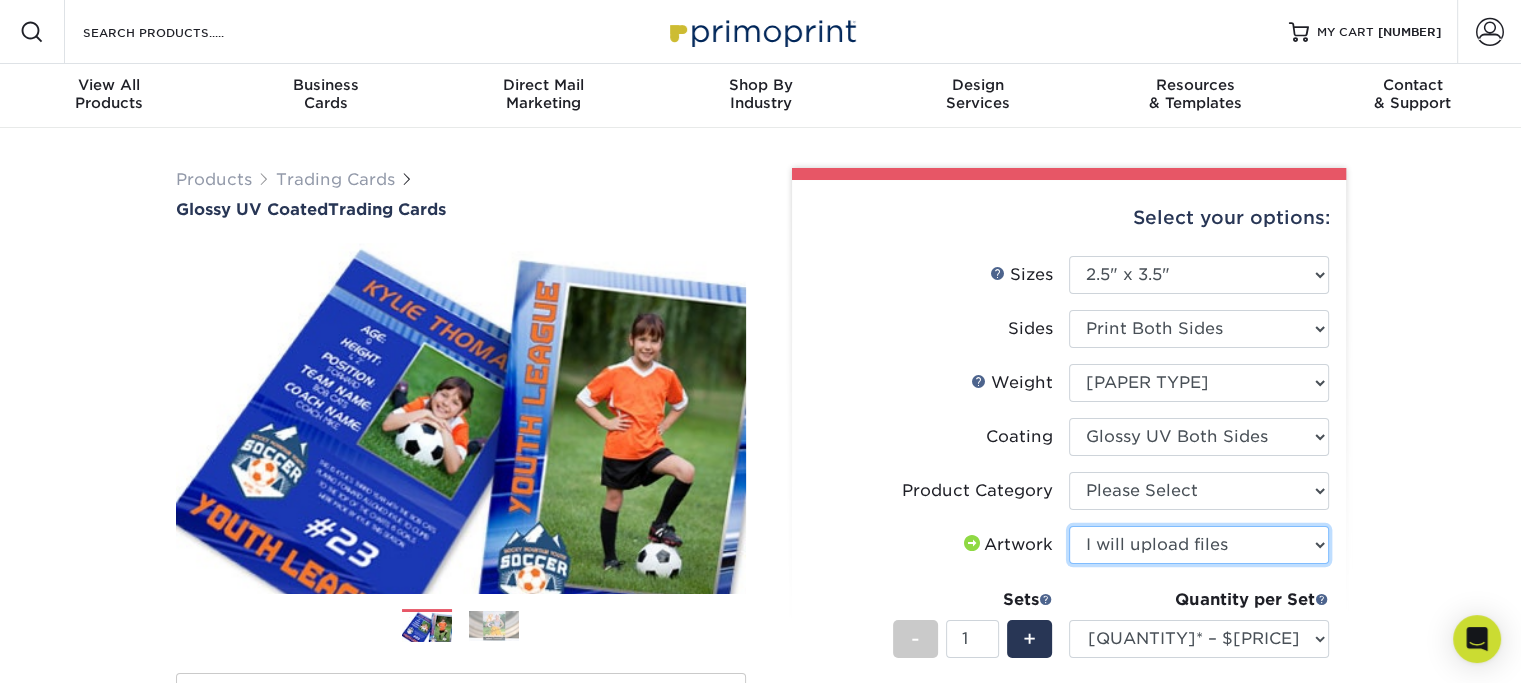 click on "Please Select I will upload files I need a design - $100" at bounding box center (1199, 545) 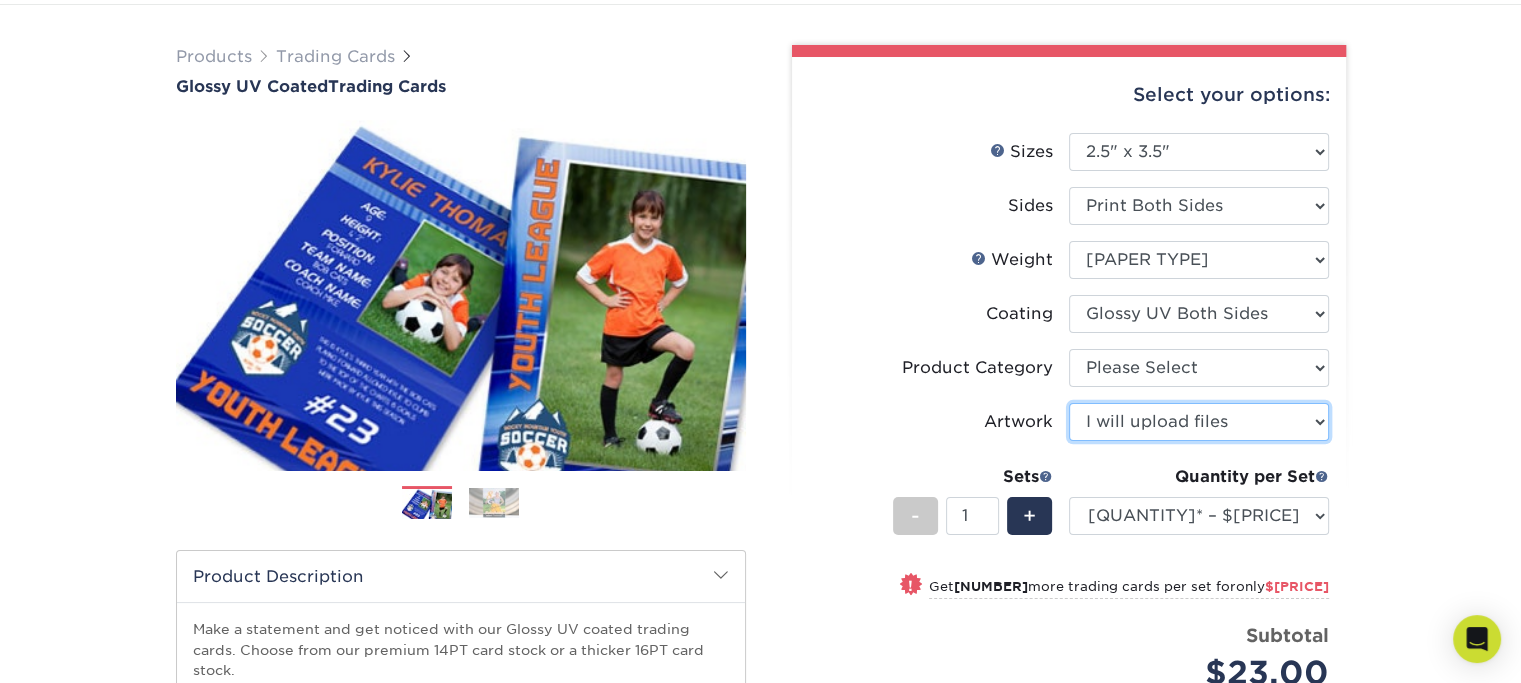 scroll, scrollTop: 200, scrollLeft: 0, axis: vertical 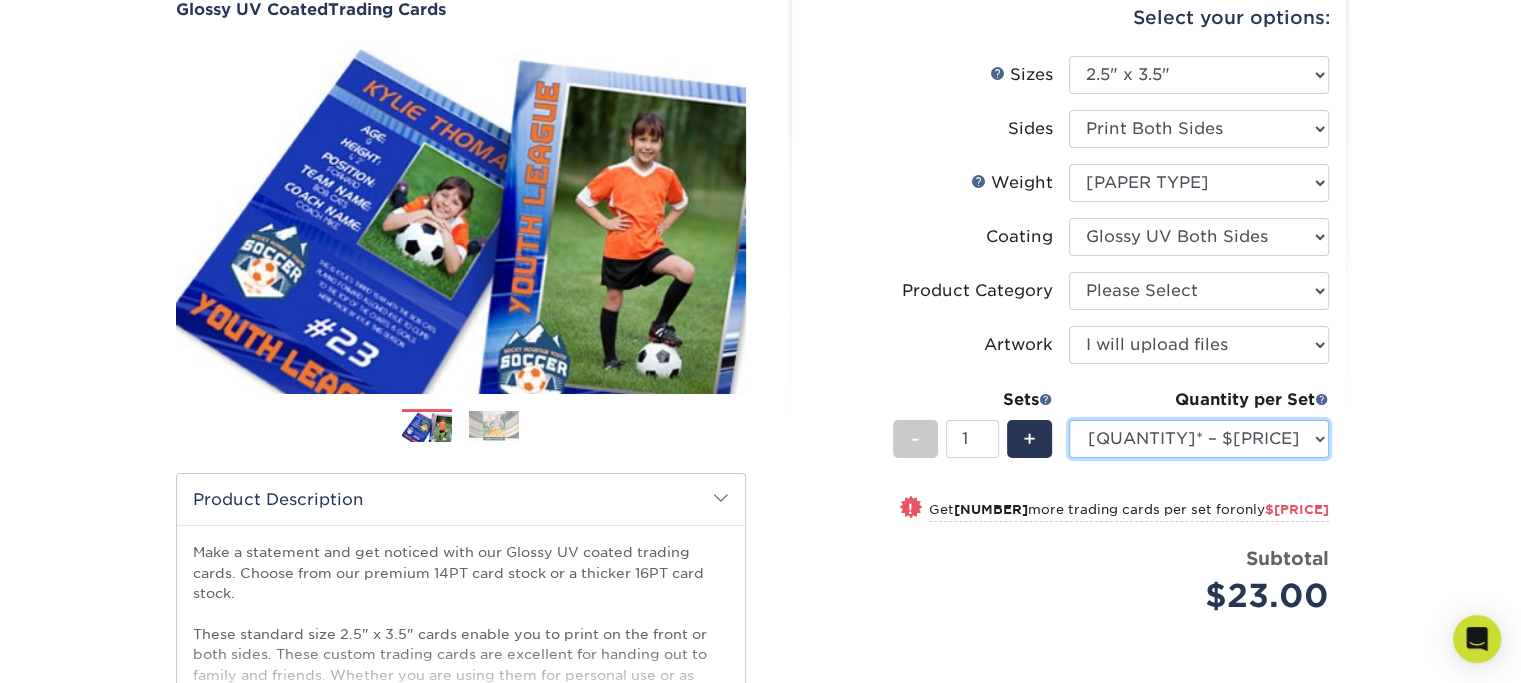 click on "25* – $23.00 50* – $27.00 75* – $33.00 100* – $37.00 250* – $47.00 500 – $58.00 1000 – $71.00 2500 – $141.00 5000 – $192.00 10000 – $376.00 15000 – $554.00 20000 – $742.00 25000 – $903.00" at bounding box center (1199, 439) 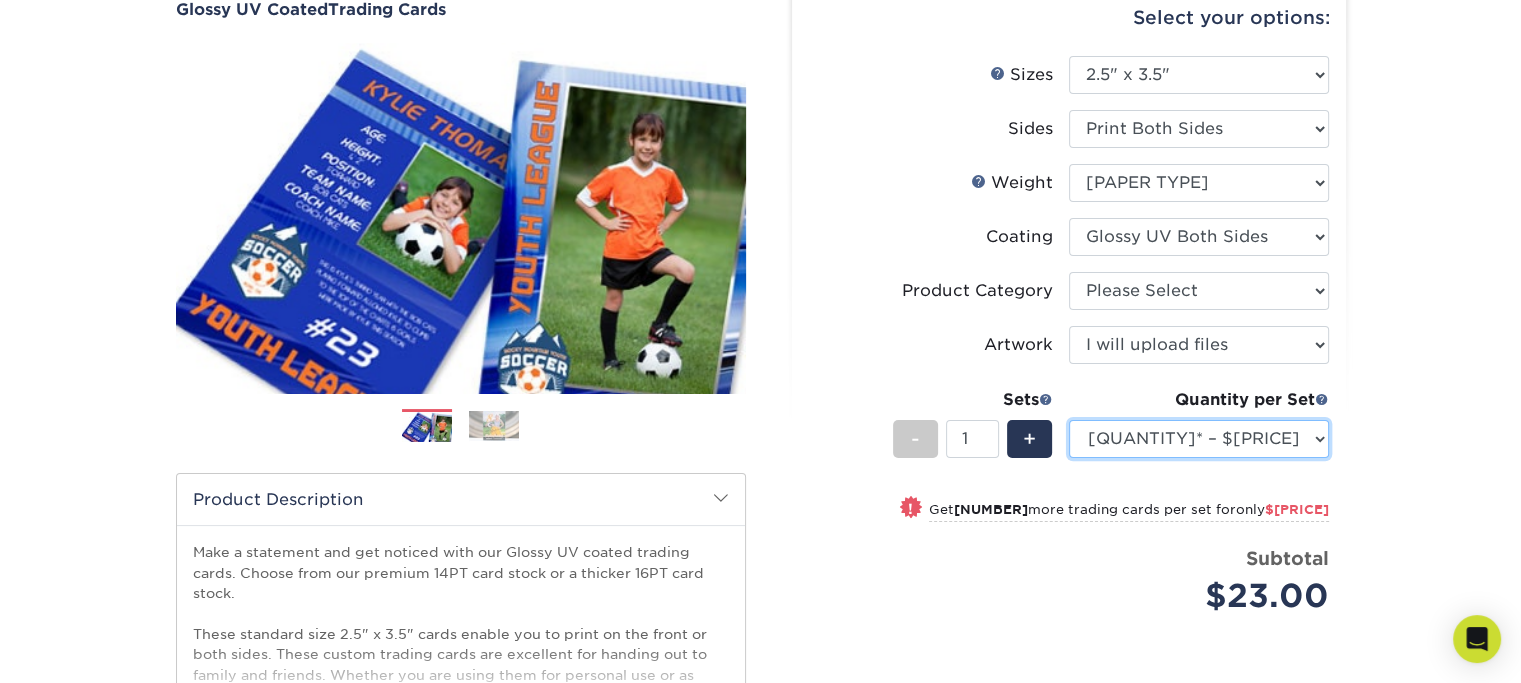 select on "1000 – $71.00" 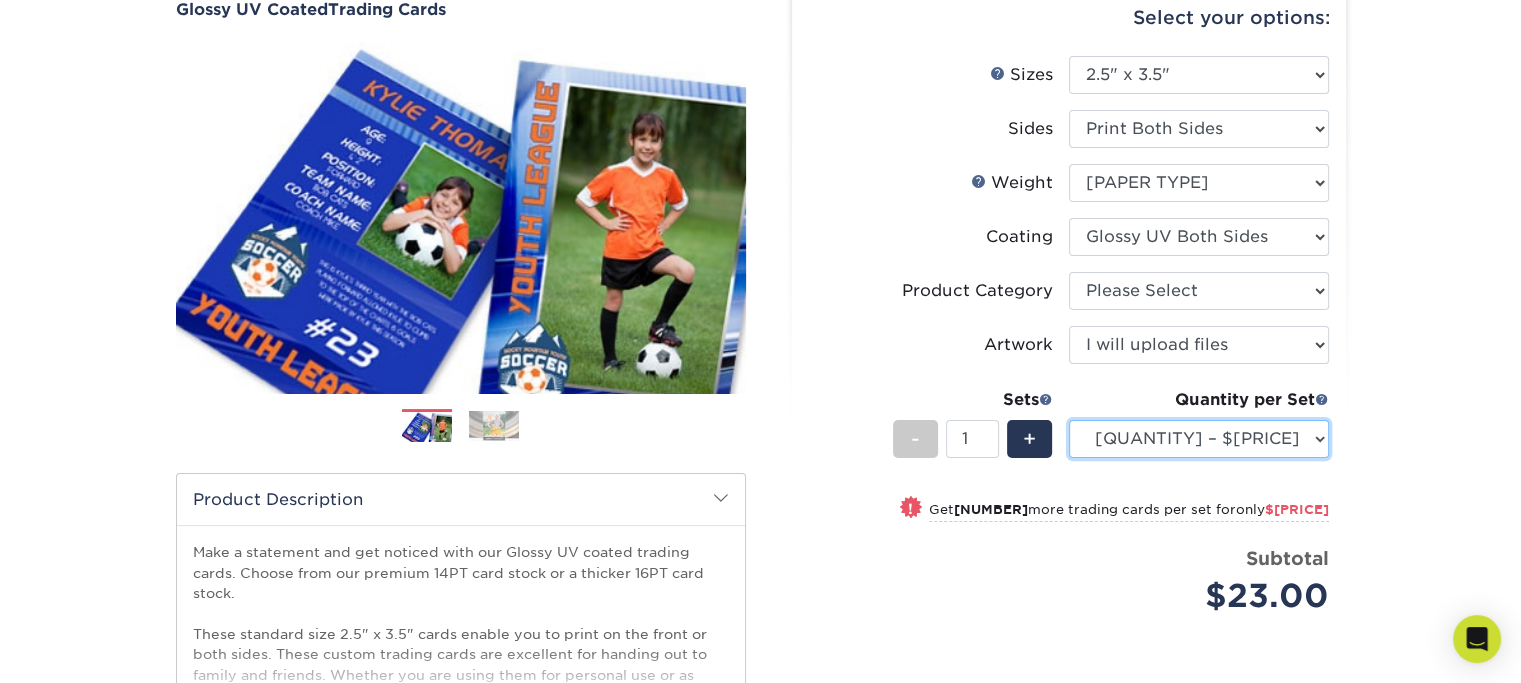 click on "25* – $23.00 50* – $27.00 75* – $33.00 100* – $37.00 250* – $47.00 500 – $58.00 1000 – $71.00 2500 – $141.00 5000 – $192.00 10000 – $376.00 15000 – $554.00 20000 – $742.00 25000 – $903.00" at bounding box center [1199, 439] 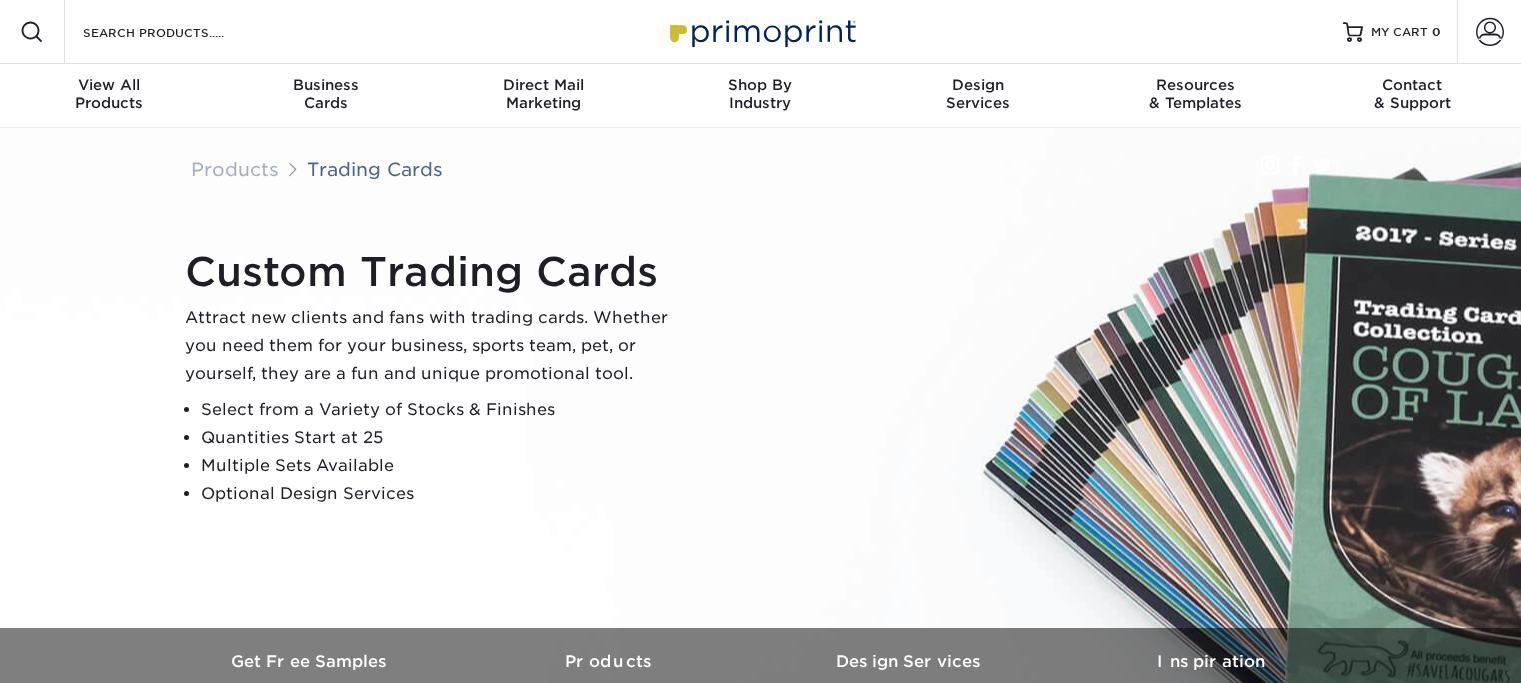 scroll, scrollTop: 0, scrollLeft: 0, axis: both 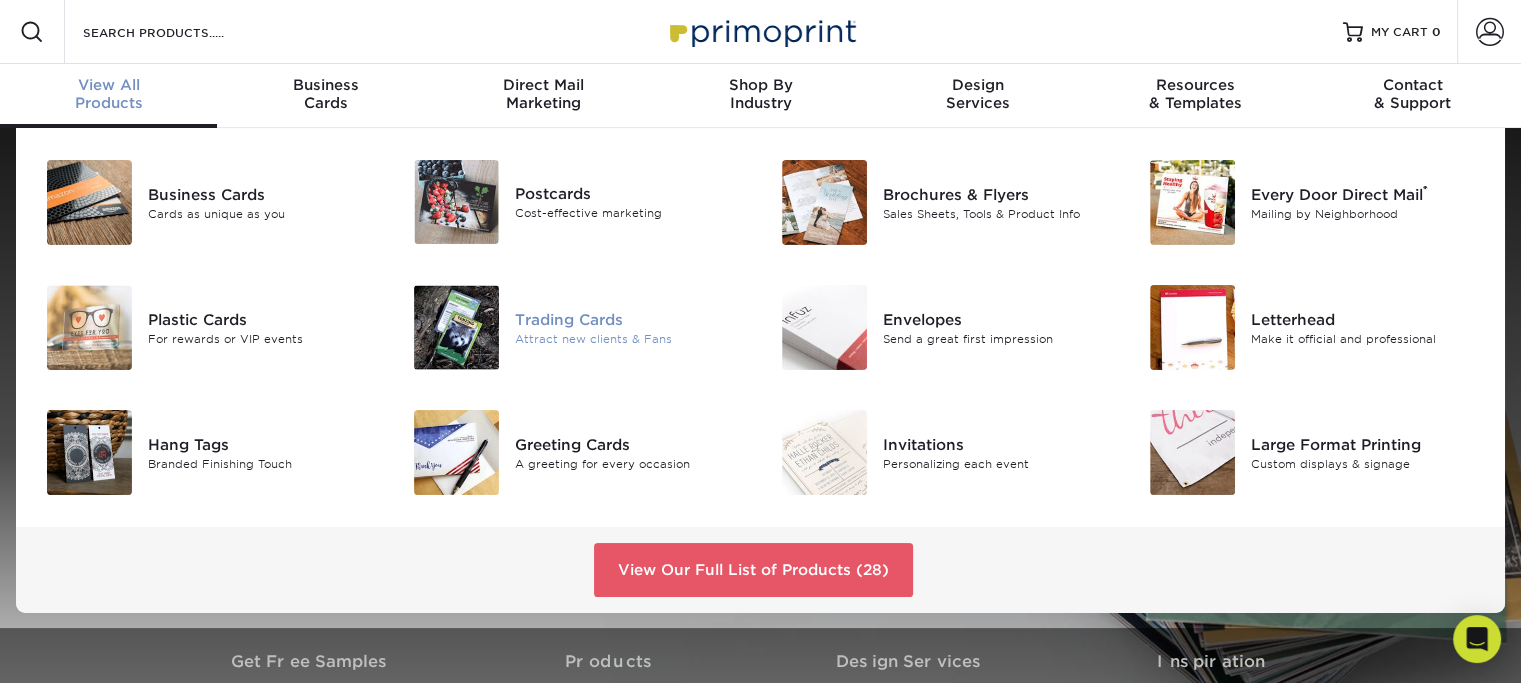 click on "Trading Cards" at bounding box center [630, 319] 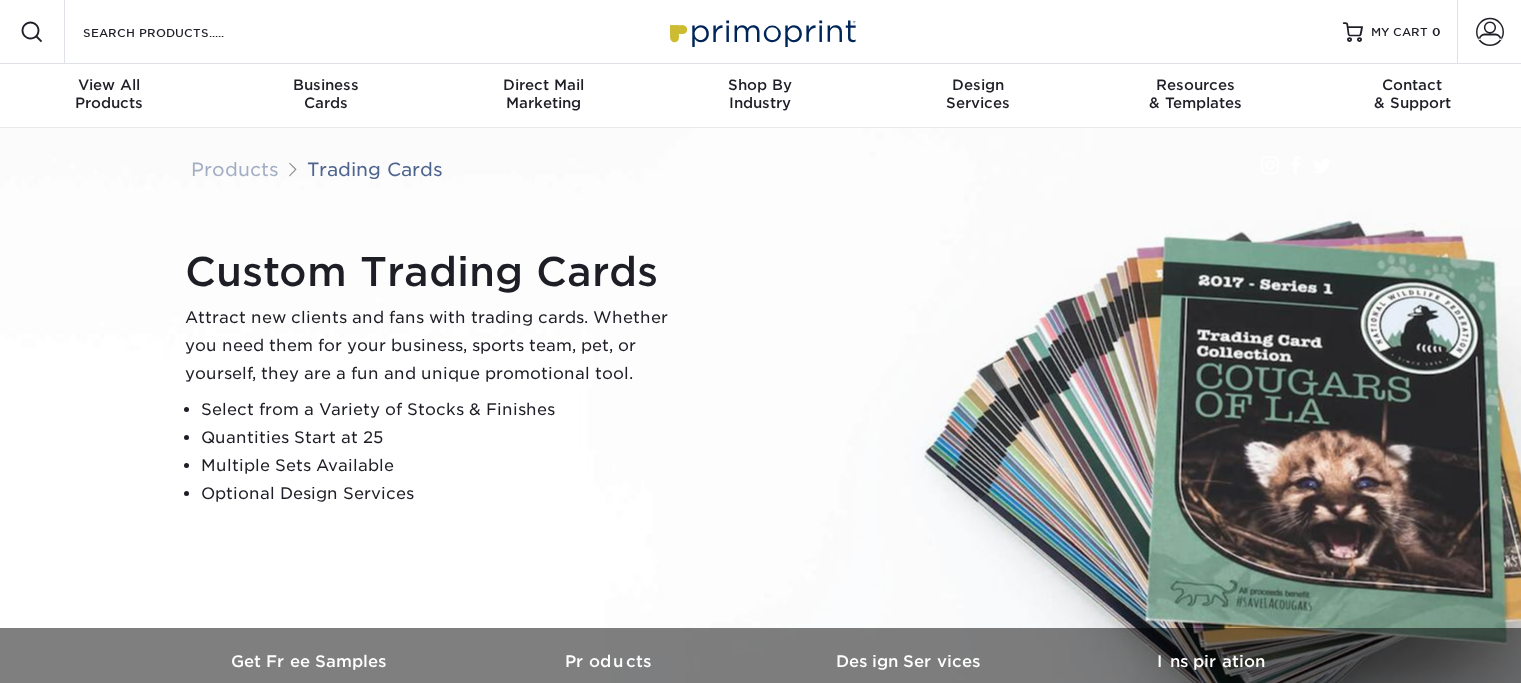 scroll, scrollTop: 0, scrollLeft: 0, axis: both 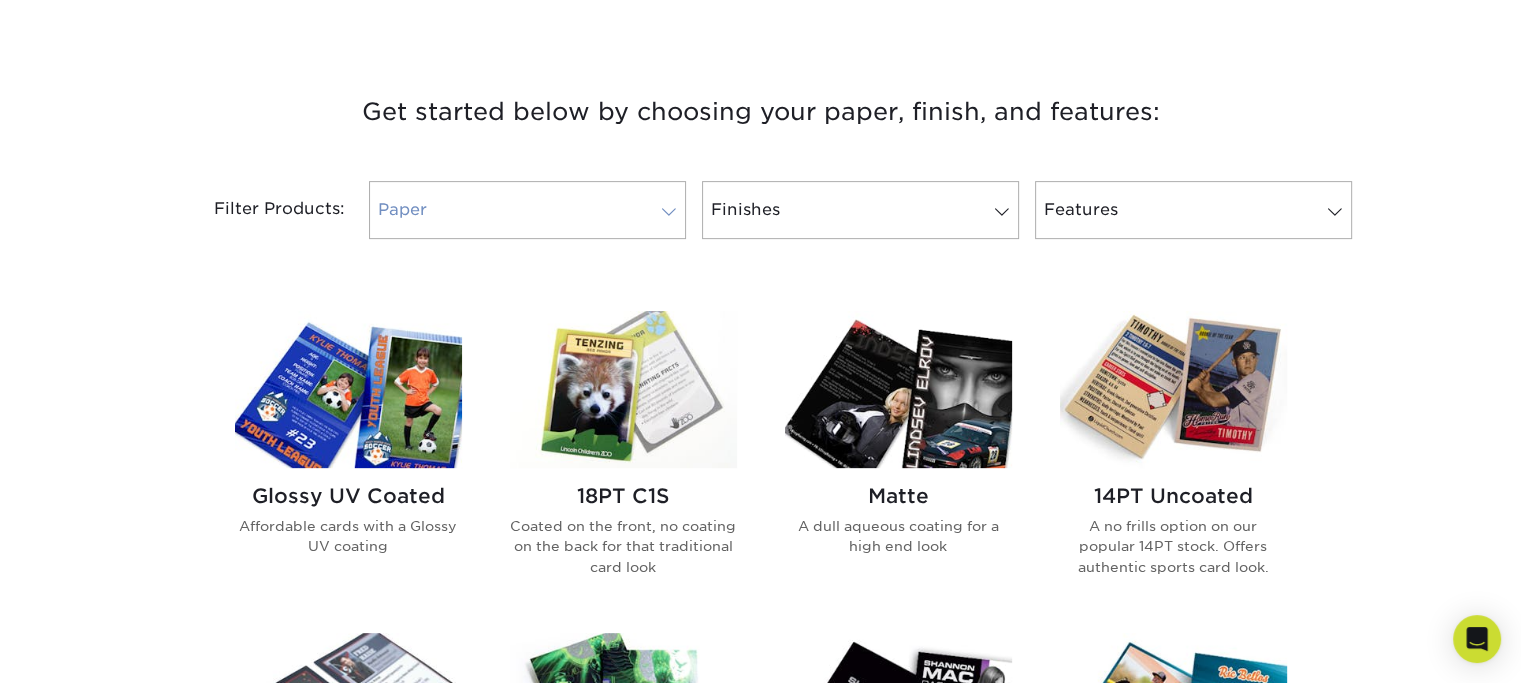 click at bounding box center (669, 212) 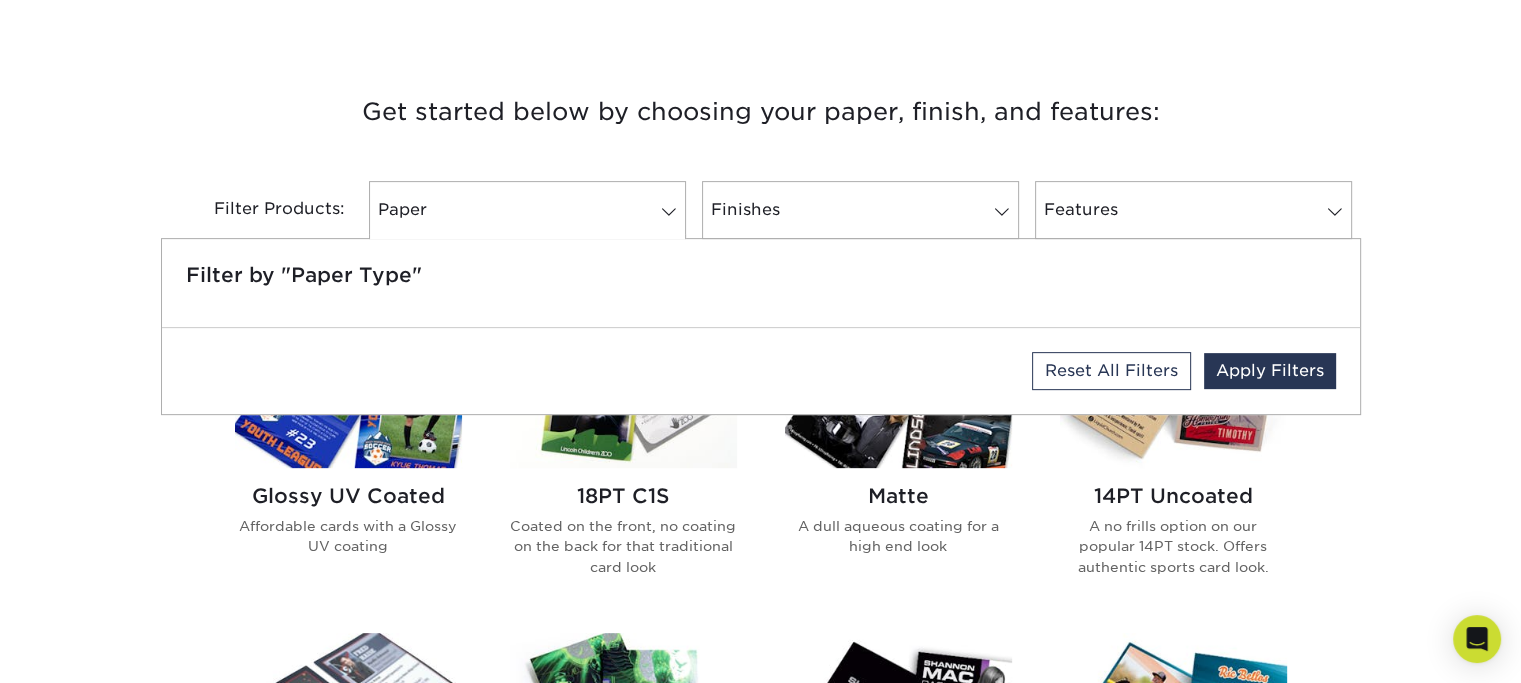 click on "Get started below by choosing your paper, finish, and features:
Filtered Matches
Reset Filters
Filter Products:
Paper
Filter by "Paper Type"
Reset All Filters
Apply Filters" at bounding box center (760, 824) 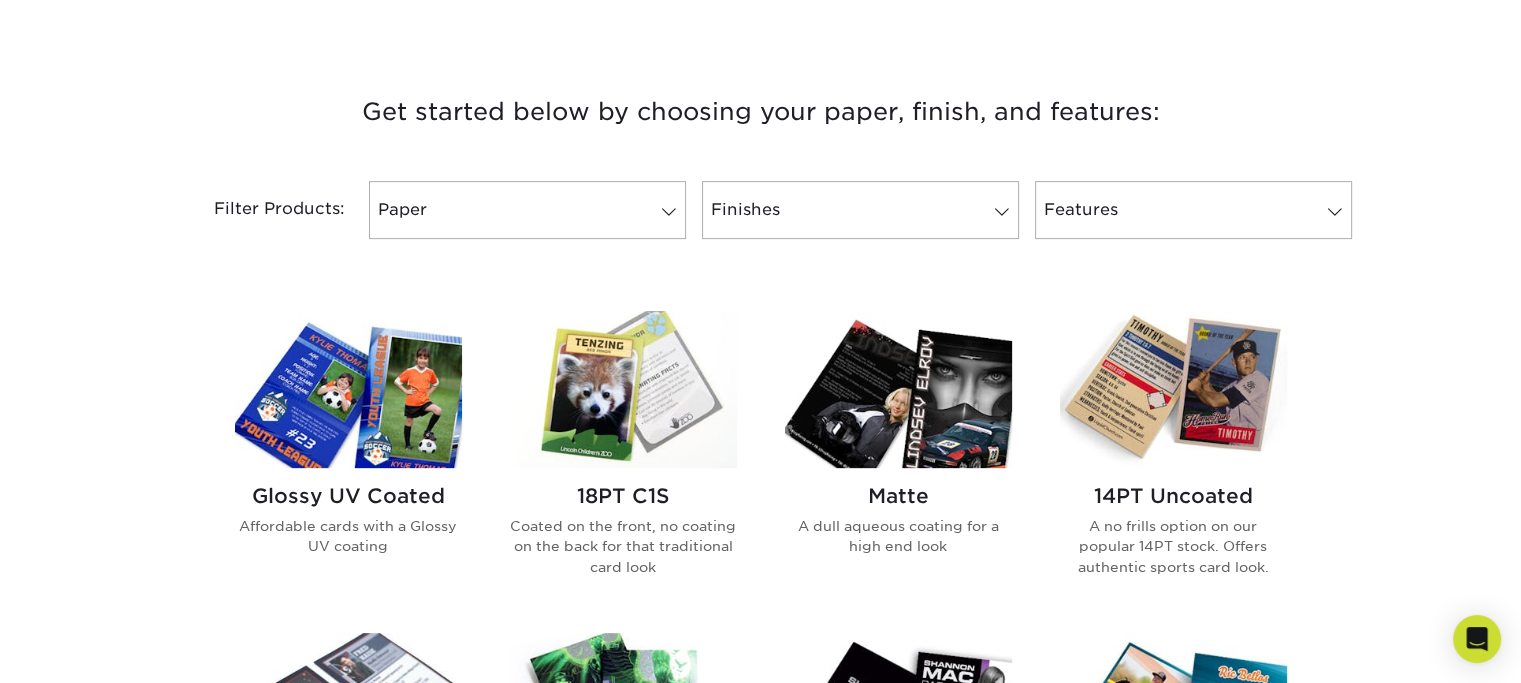 click at bounding box center [348, 389] 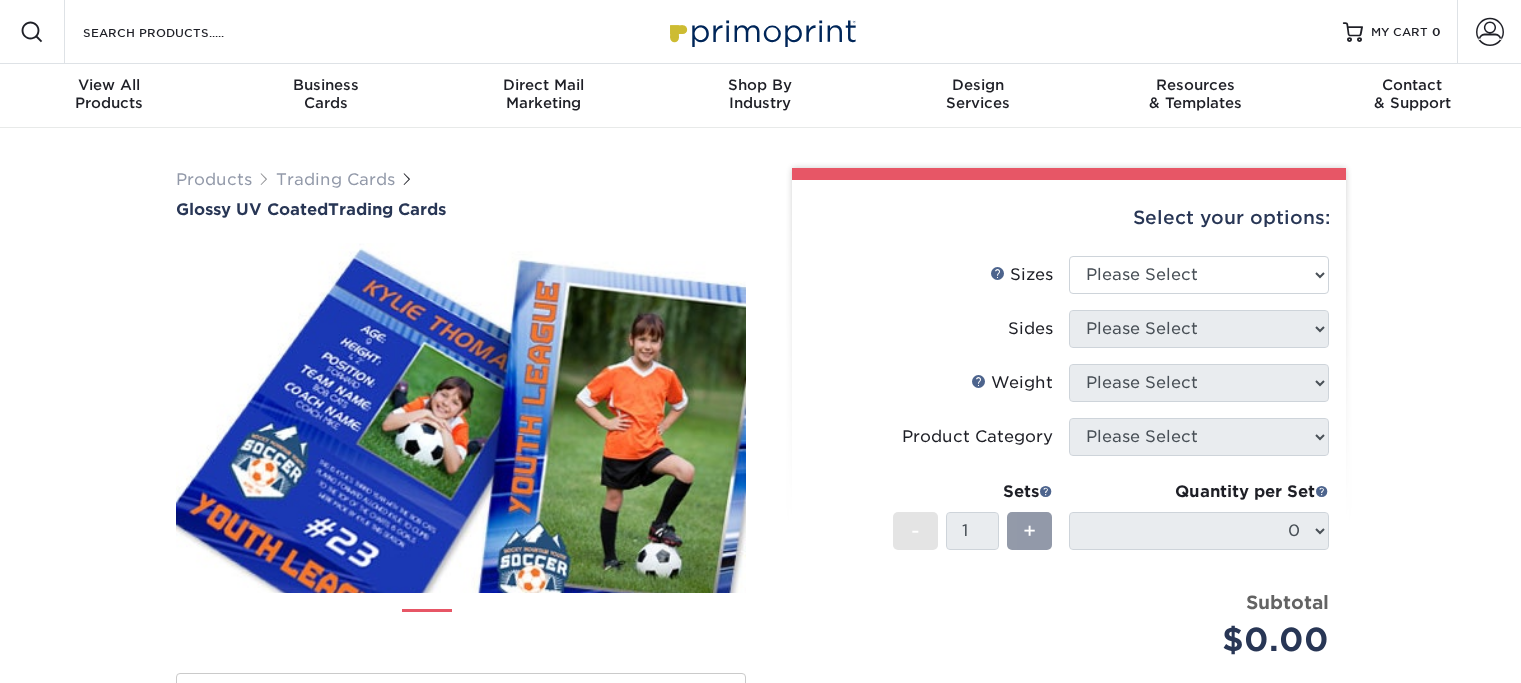 scroll, scrollTop: 0, scrollLeft: 0, axis: both 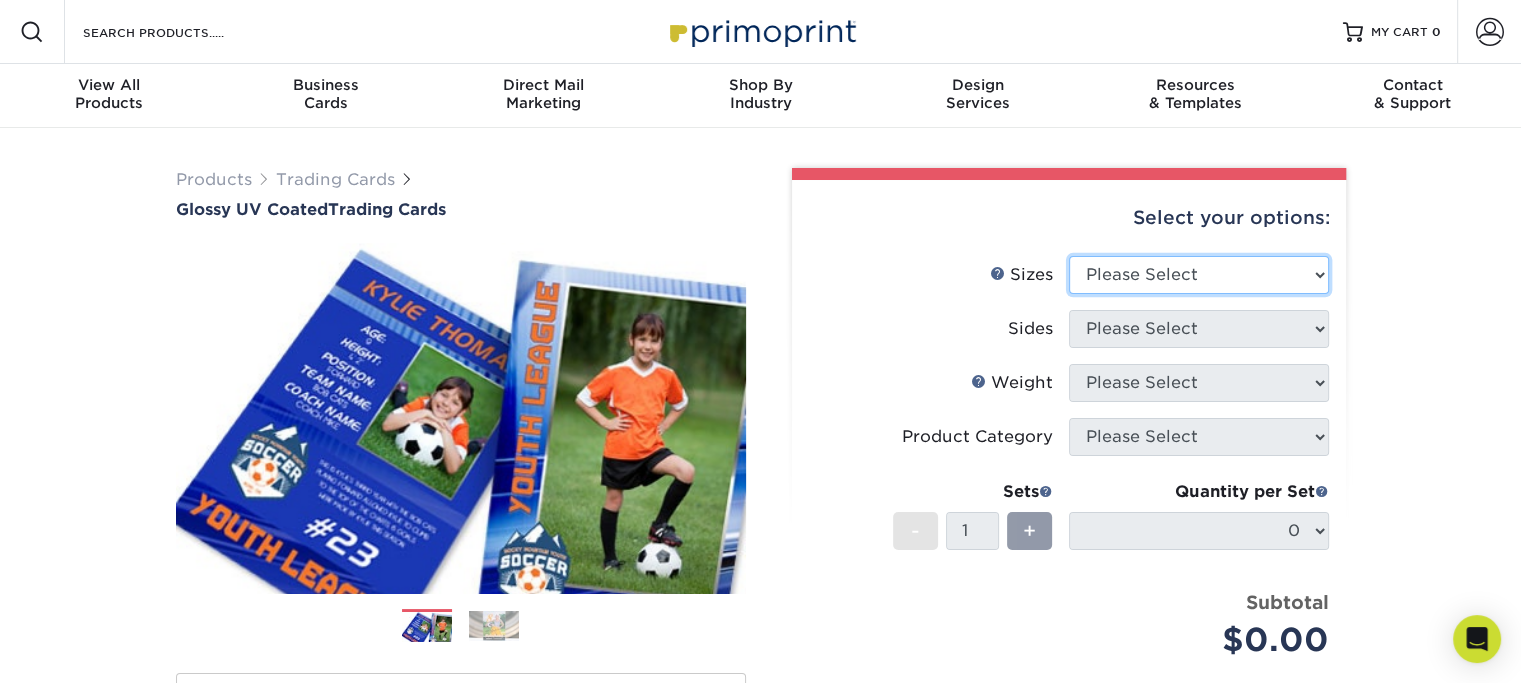 click on "Please Select
2.5" x 3.5"" at bounding box center [1199, 275] 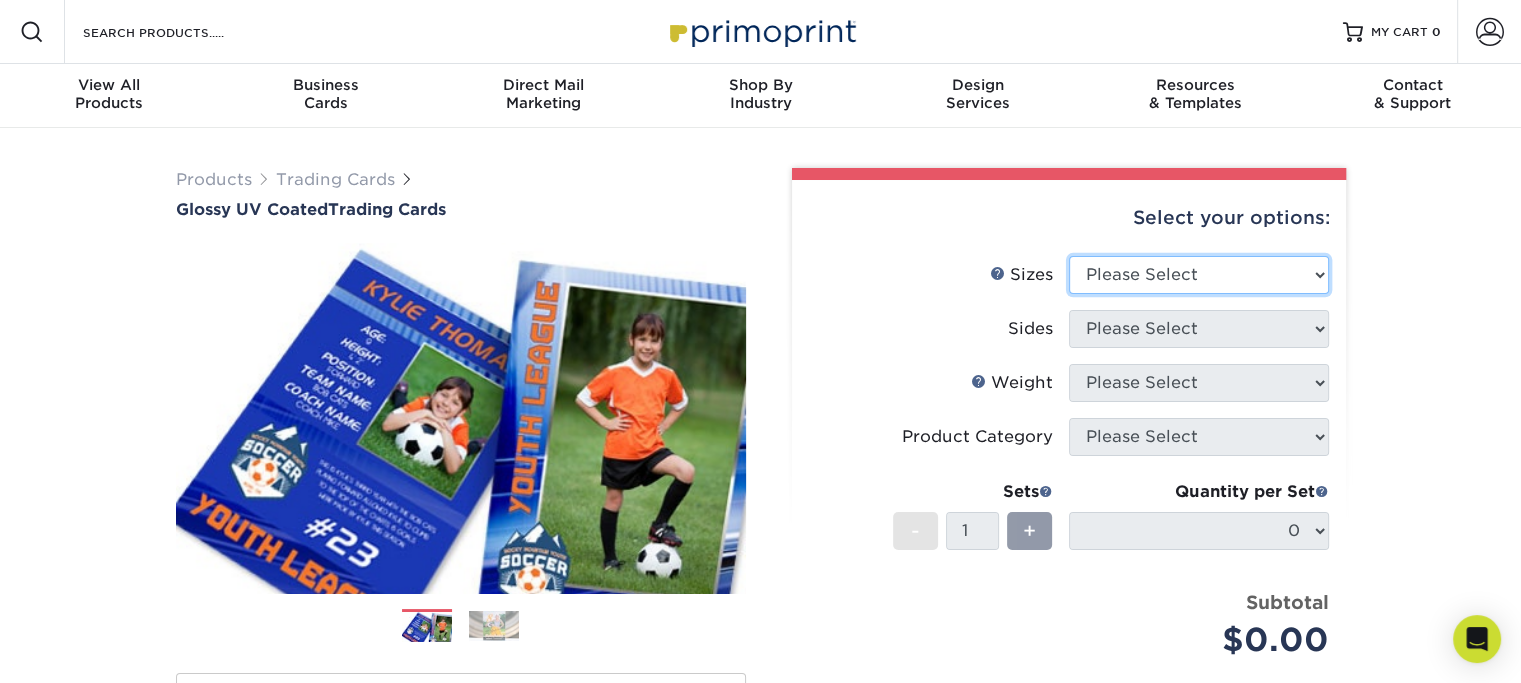 select on "2.50x3.50" 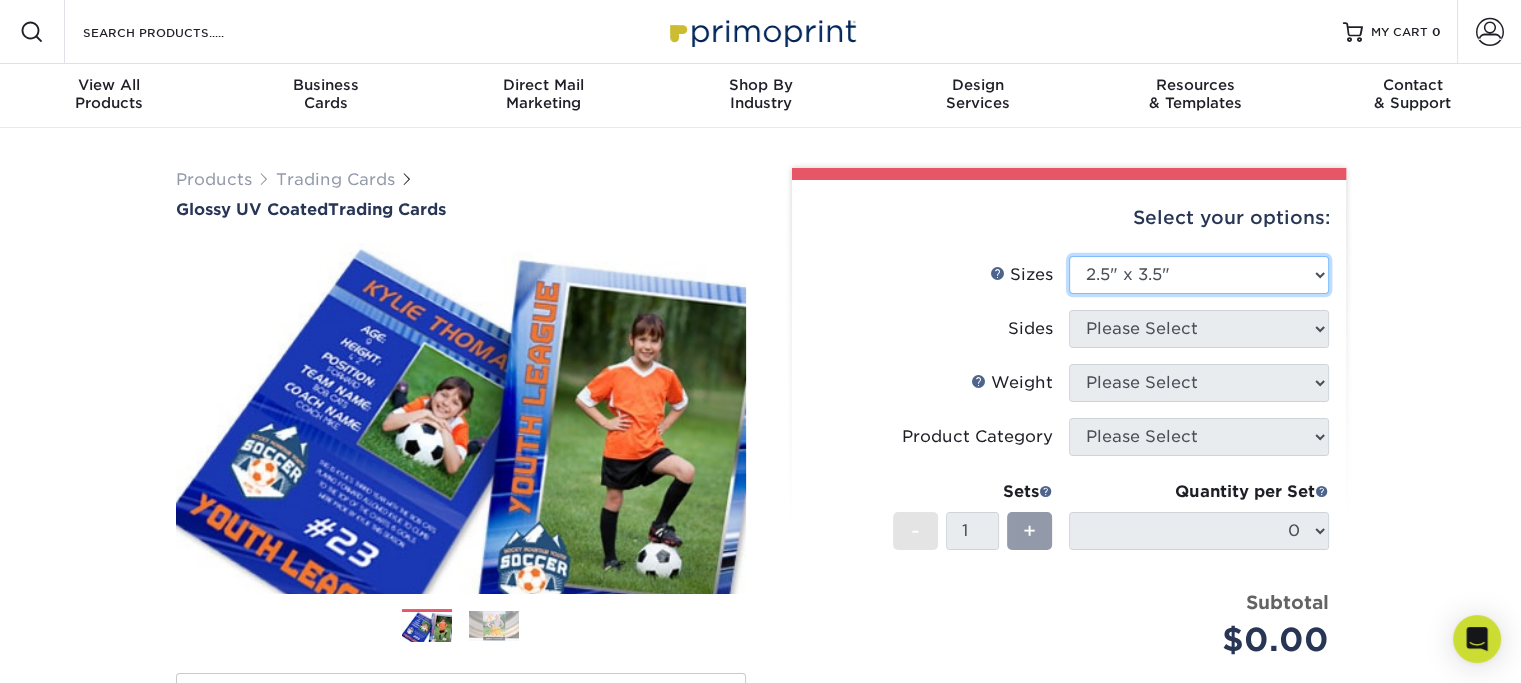 click on "Please Select
2.5" x 3.5"" at bounding box center (1199, 275) 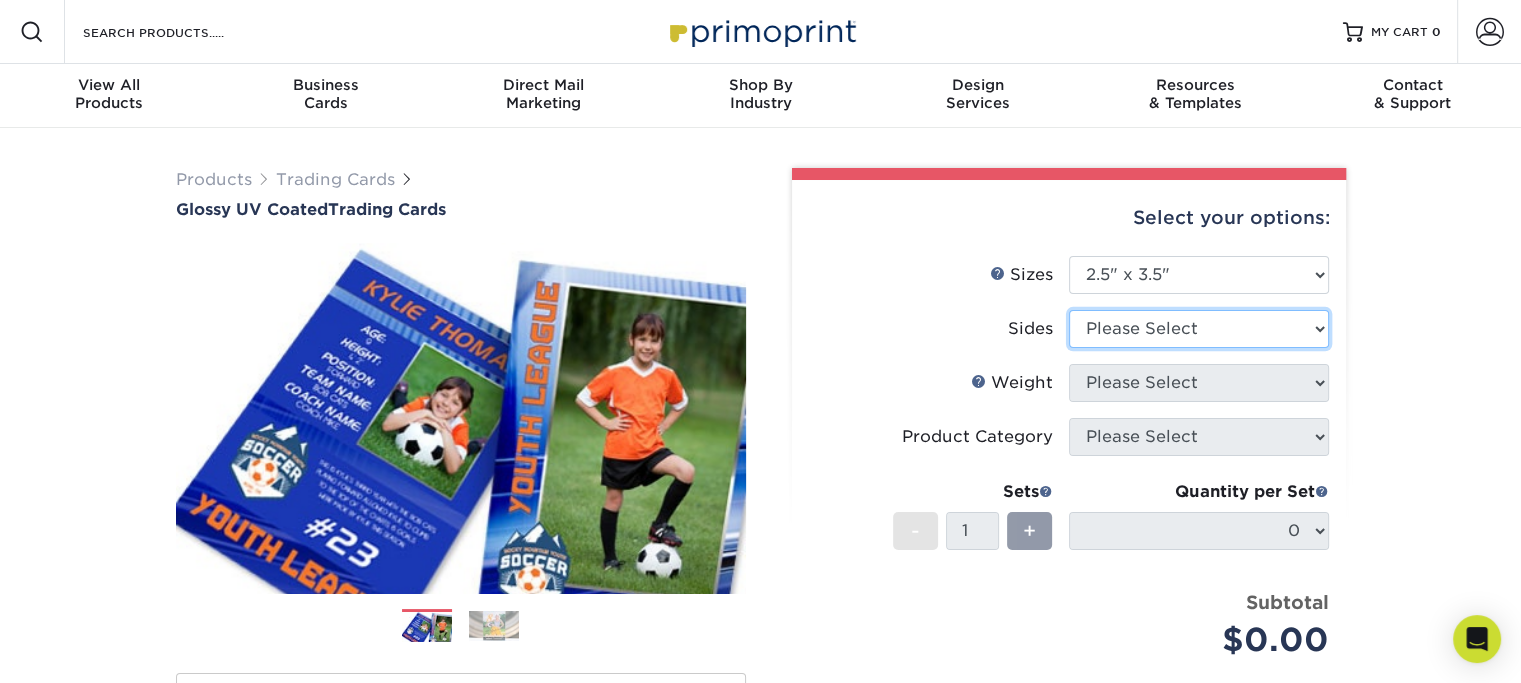 click on "Please Select Print Both Sides Print Front Only" at bounding box center [1199, 329] 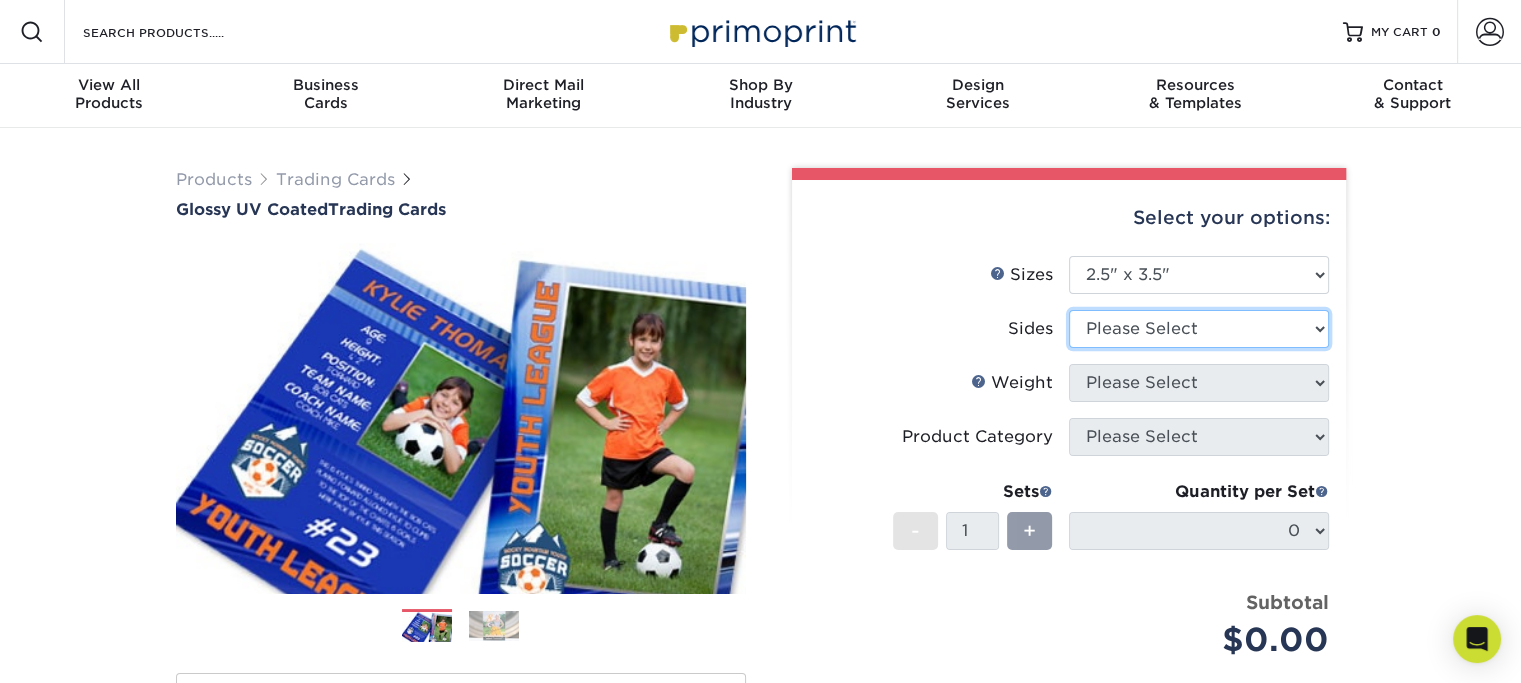 select on "13abbda7-1d64-4f25-8bb2-c179b224825d" 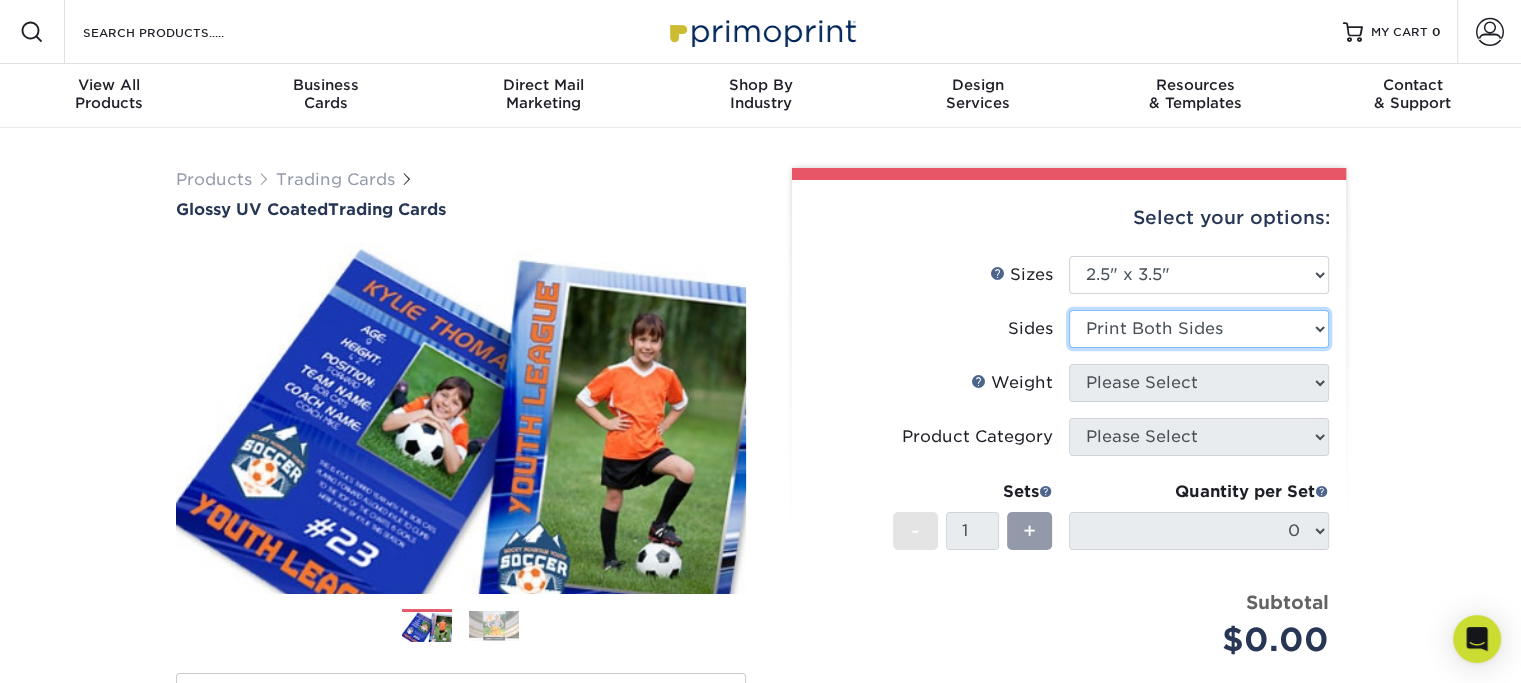 click on "Please Select Print Both Sides Print Front Only" at bounding box center (1199, 329) 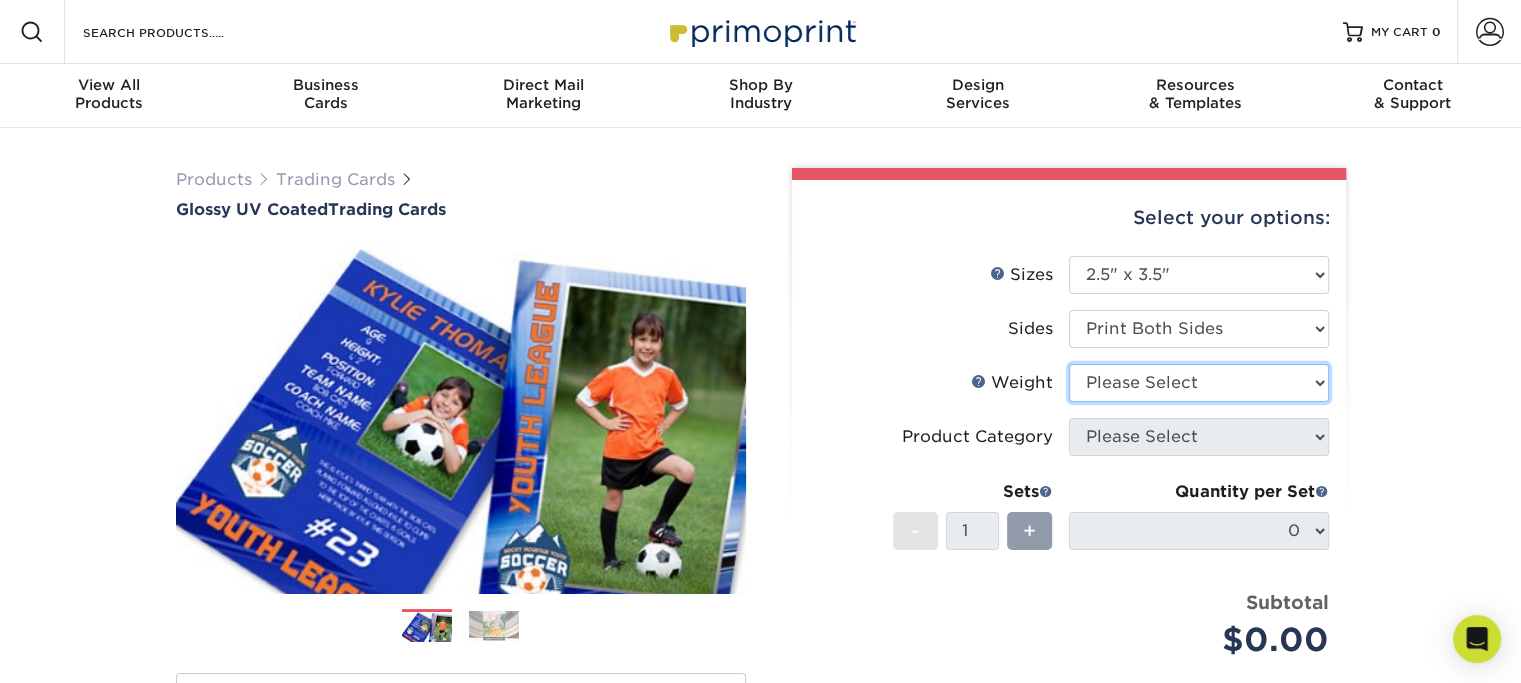 click on "Please Select 16PT 14PT 18PT C1S" at bounding box center (1199, 383) 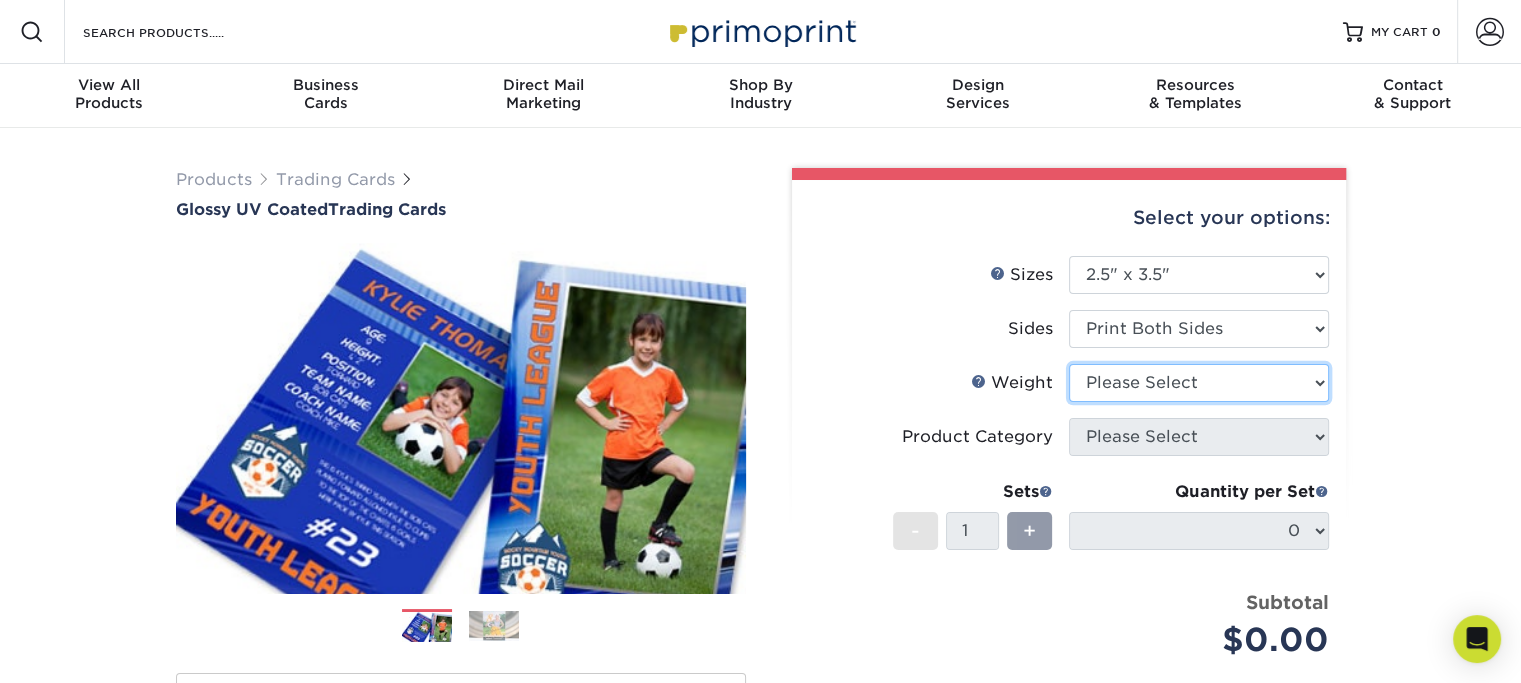 select on "16PT" 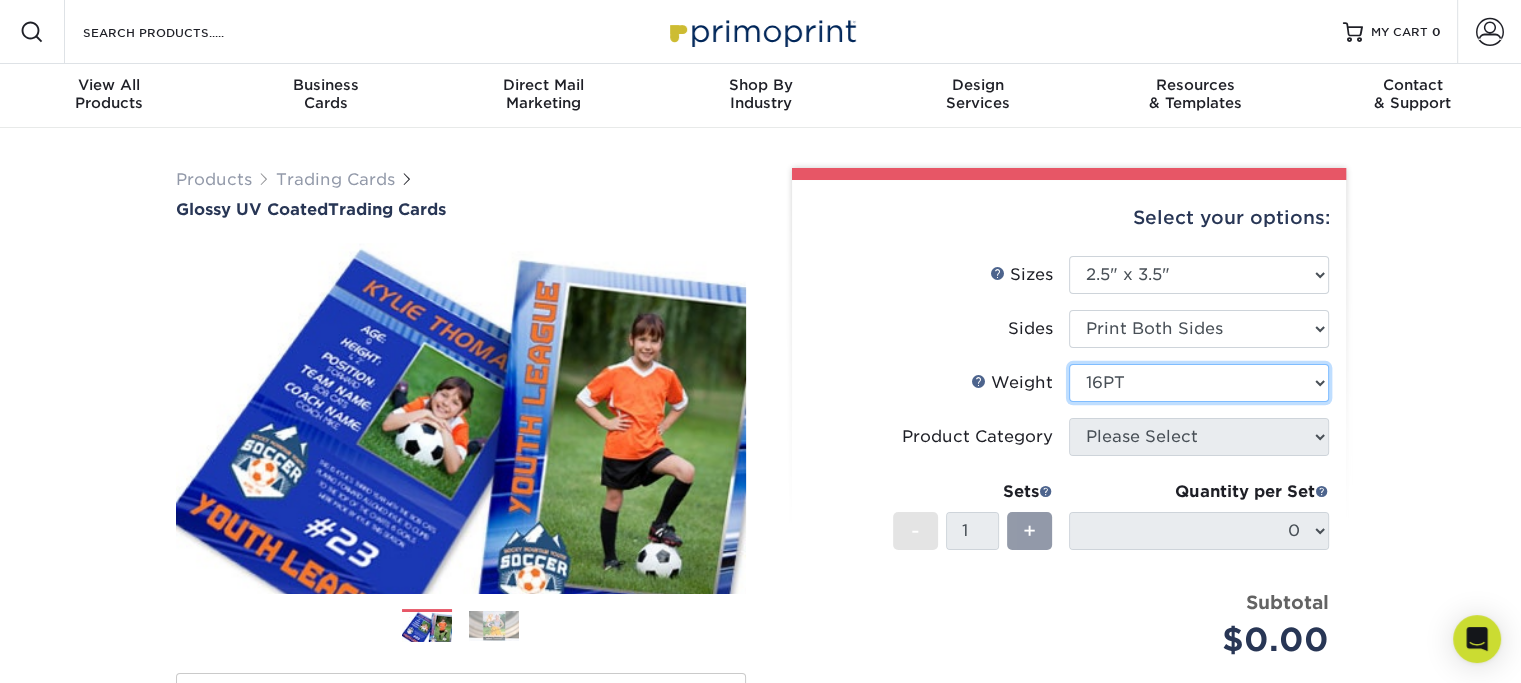 click on "Please Select 16PT 14PT 18PT C1S" at bounding box center [1199, 383] 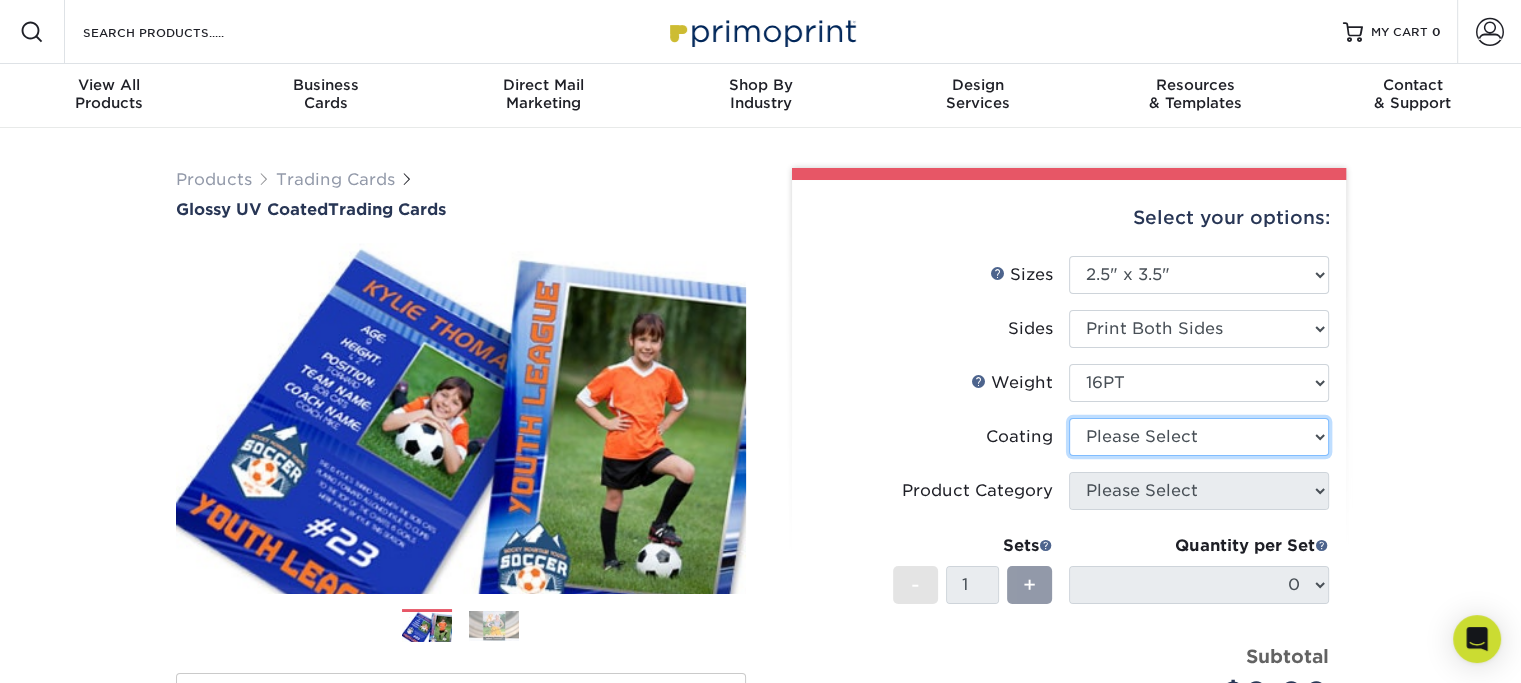 click at bounding box center (1199, 437) 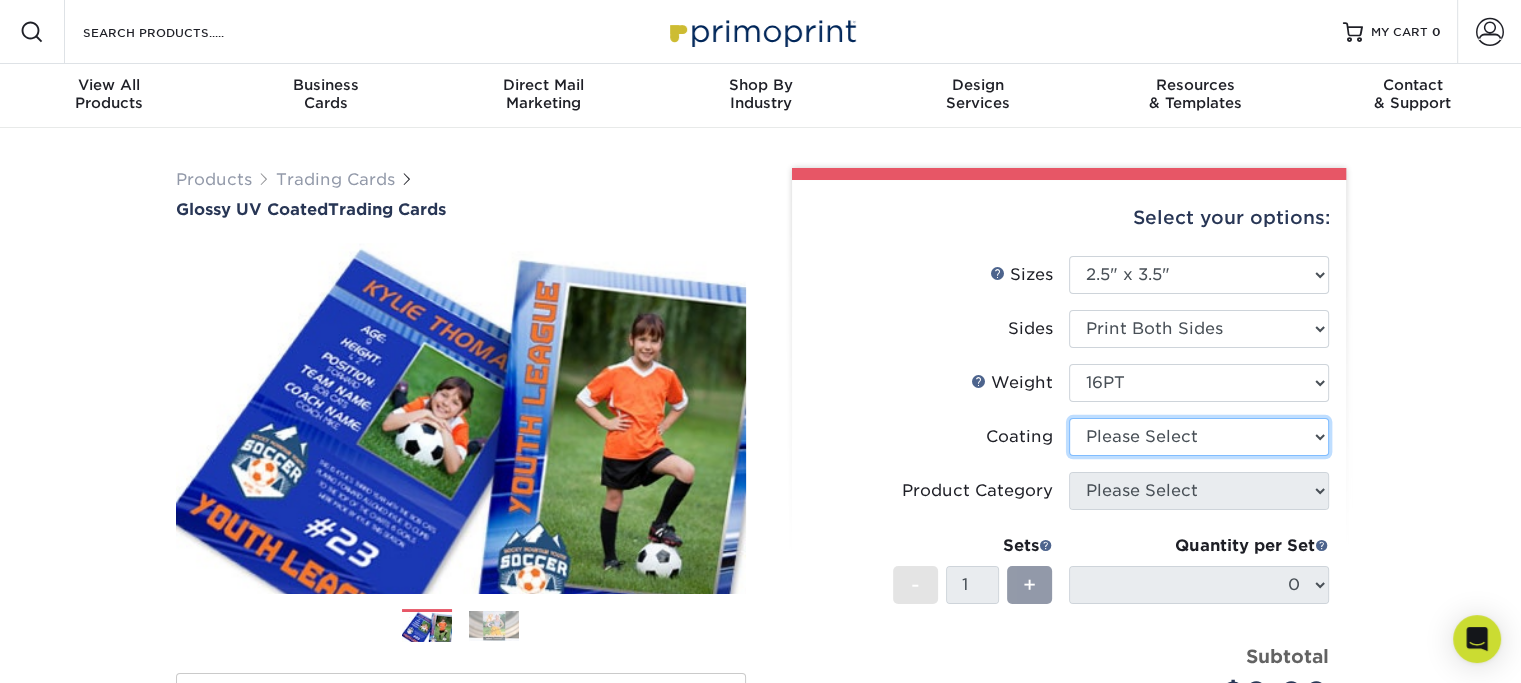select on "ae367451-b2b8-45df-a344-0f05b6a12993" 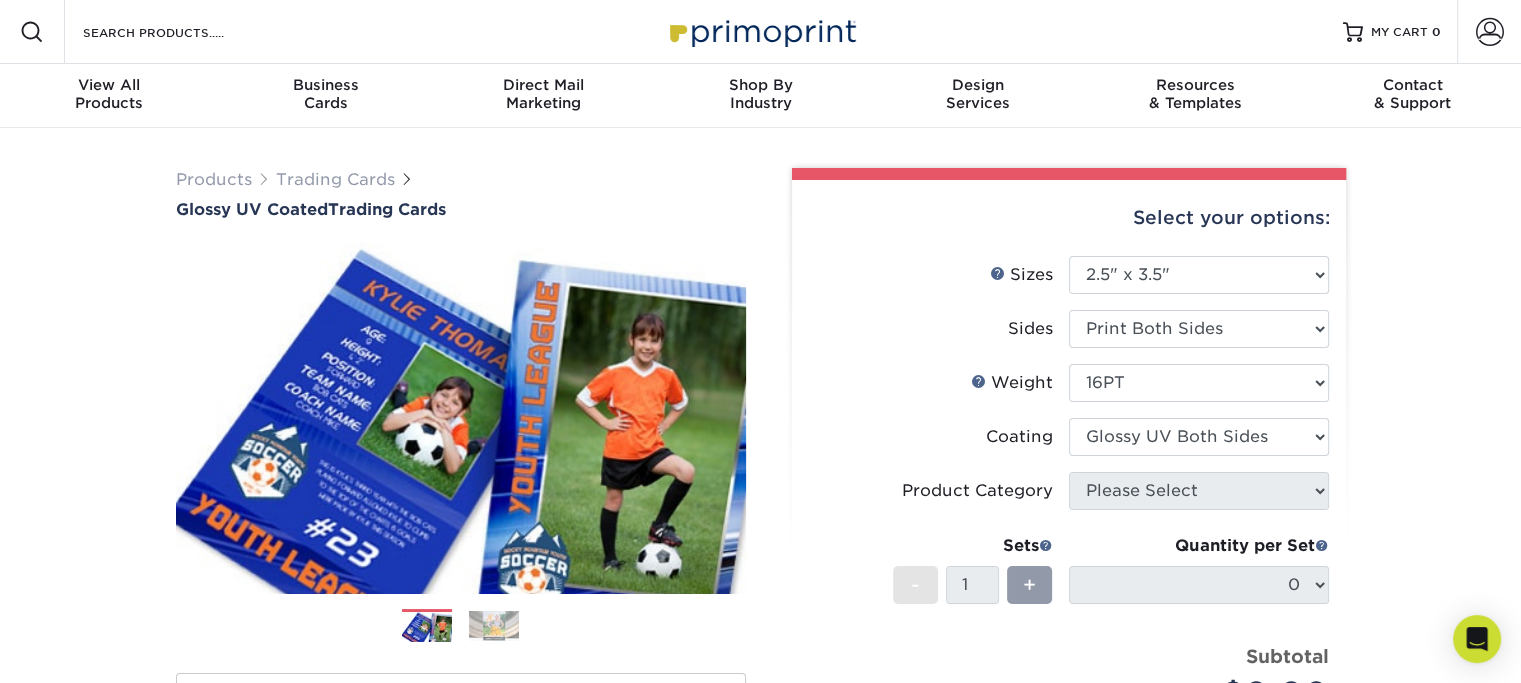 click at bounding box center [1199, 437] 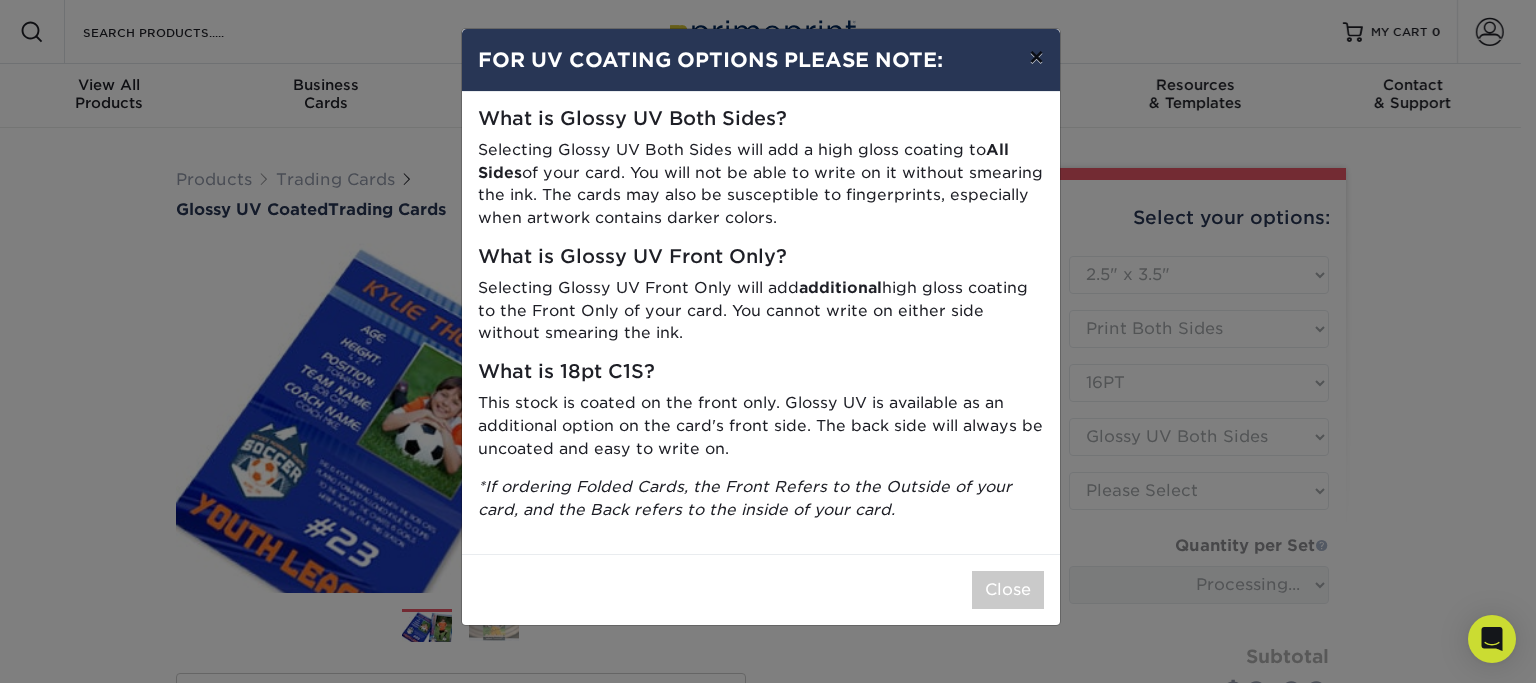click on "×" at bounding box center [1036, 57] 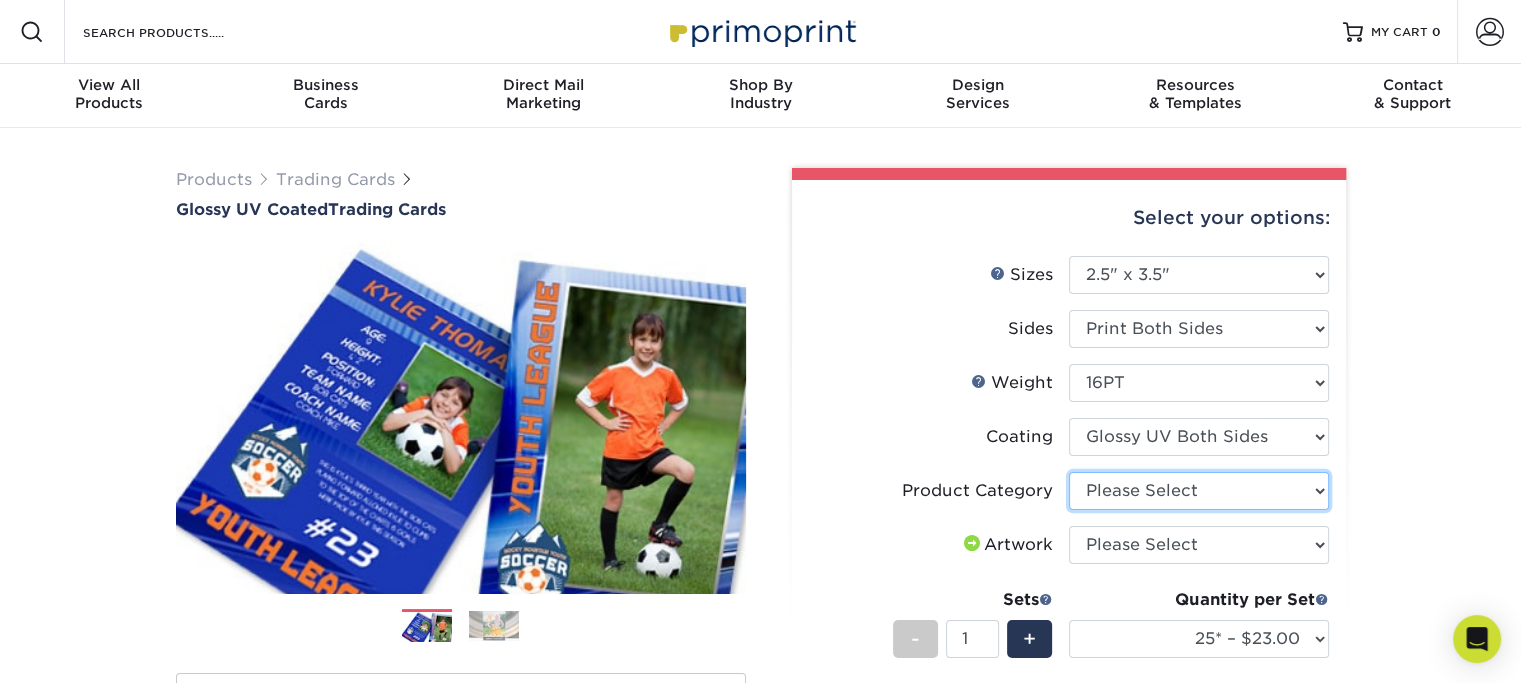 click on "Please Select Trading Cards" at bounding box center (1199, 491) 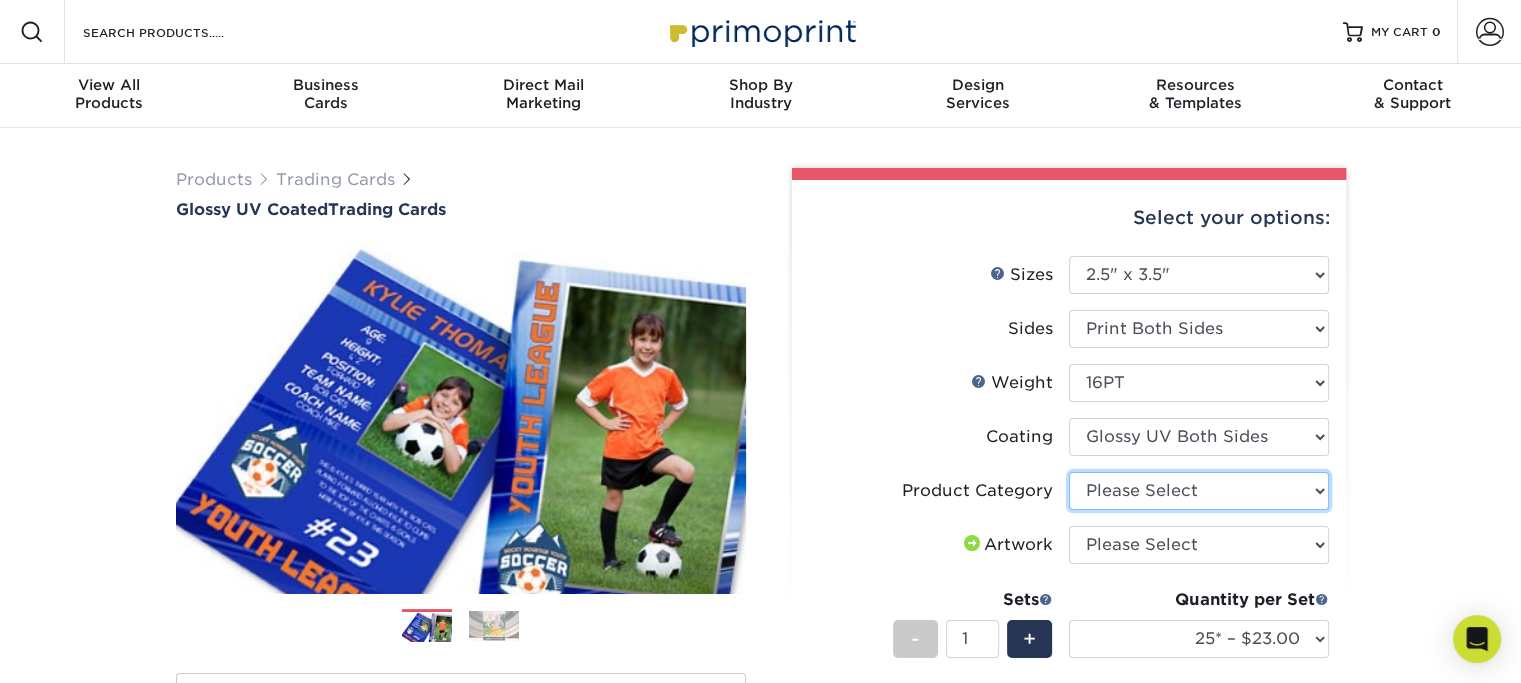 select on "c2f9bce9-36c2-409d-b101-c29d9d031e18" 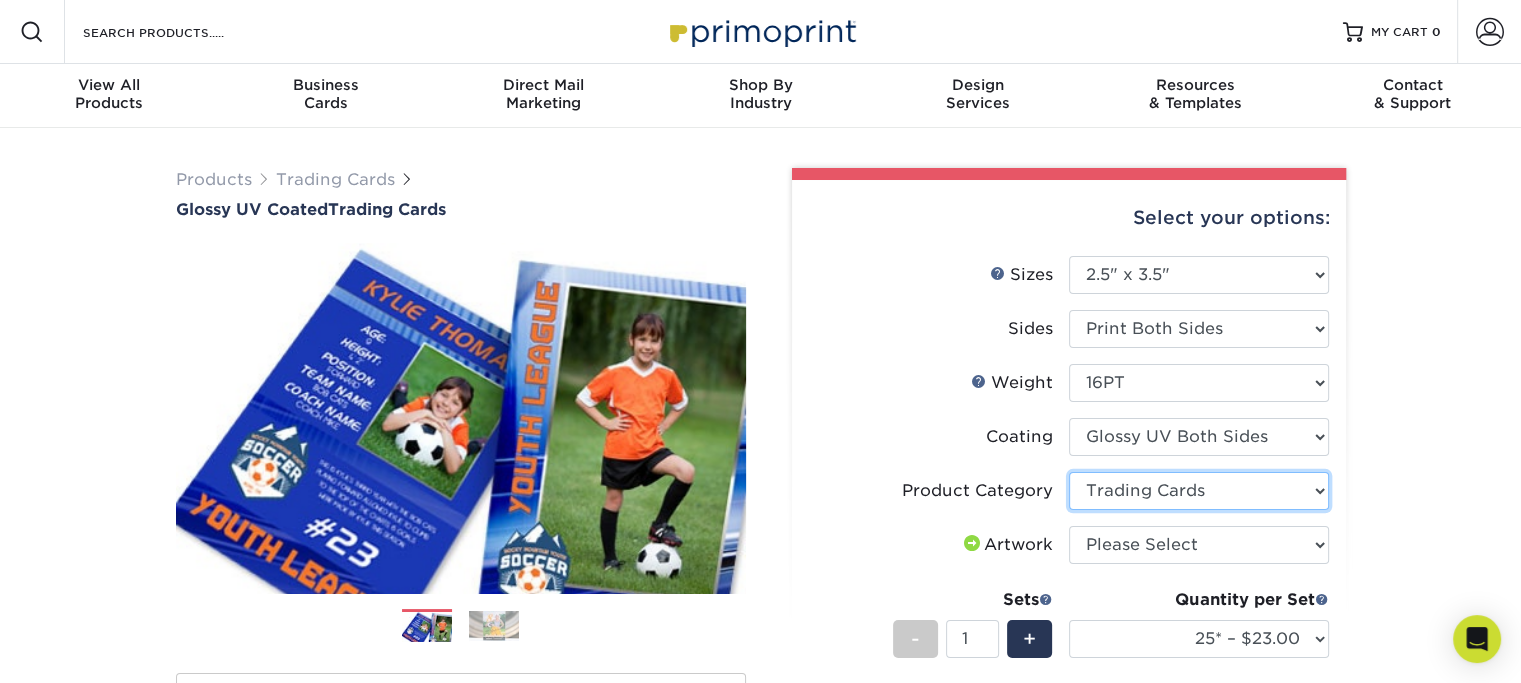 click on "Please Select Trading Cards" at bounding box center [1199, 491] 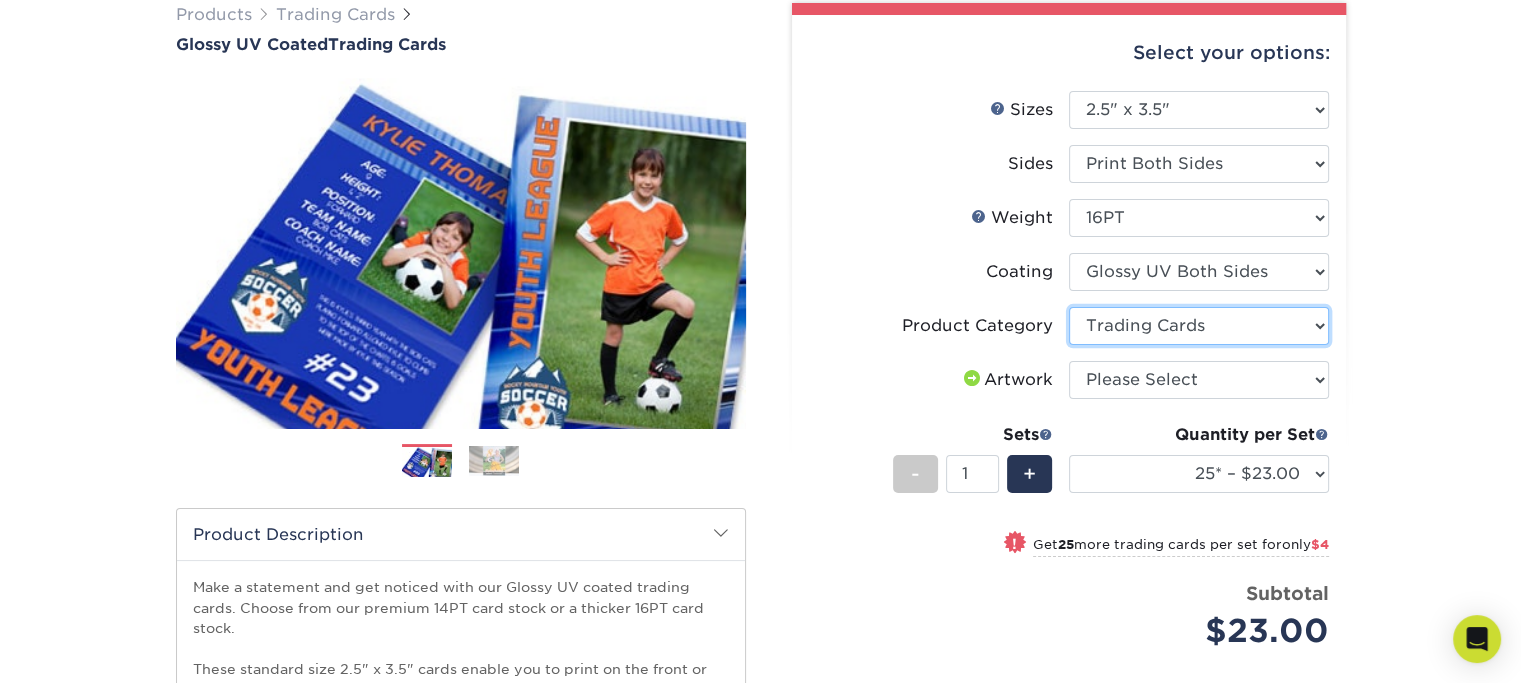scroll, scrollTop: 200, scrollLeft: 0, axis: vertical 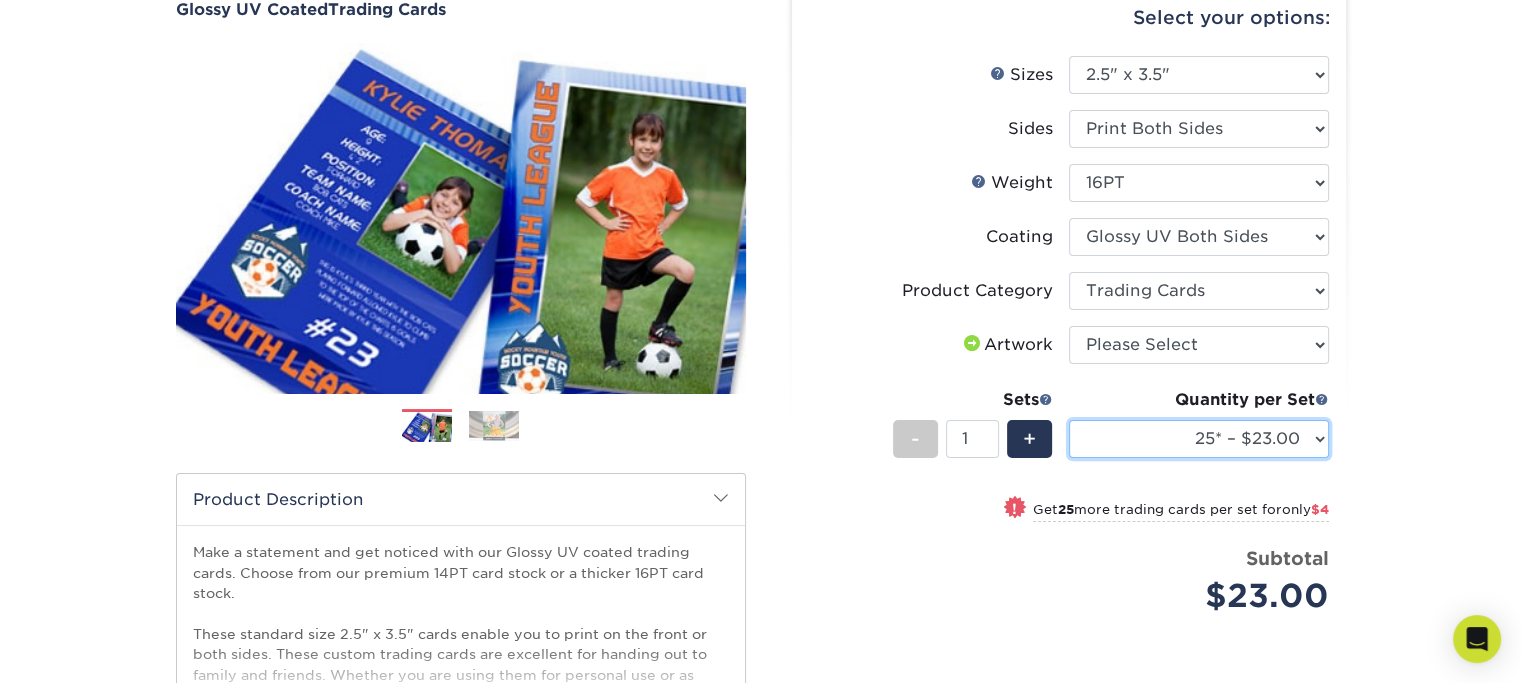 click on "25* – $23.00 50* – $27.00 75* – $33.00 100* – $37.00 250* – $47.00 500 – $58.00 1000 – $71.00 2500 – $141.00 5000 – $192.00 10000 – $376.00 15000 – $554.00 20000 – $742.00 25000 – $903.00" at bounding box center [1199, 439] 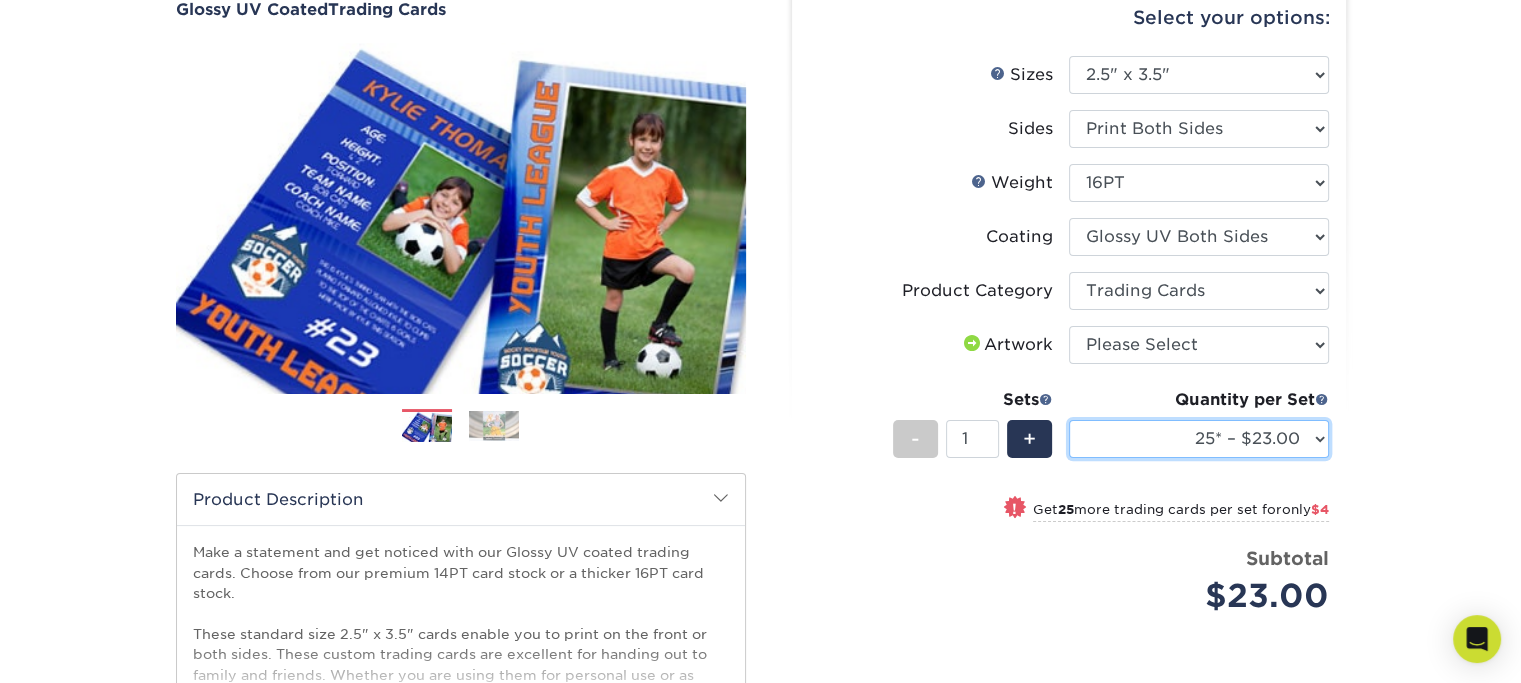 select on "1000 – $71.00" 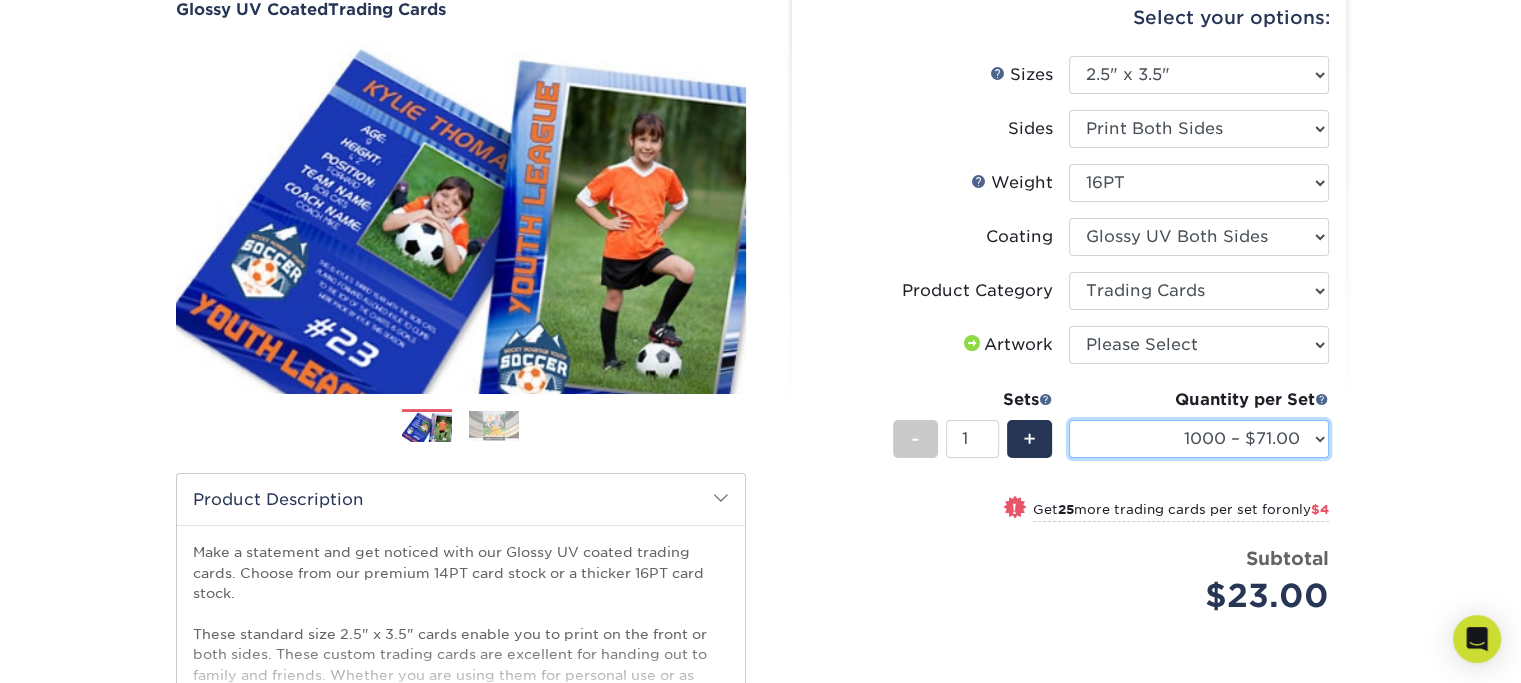 click on "25* – $23.00 50* – $27.00 75* – $33.00 100* – $37.00 250* – $47.00 500 – $58.00 1000 – $71.00 2500 – $141.00 5000 – $192.00 10000 – $376.00 15000 – $554.00 20000 – $742.00 25000 – $903.00" at bounding box center (1199, 439) 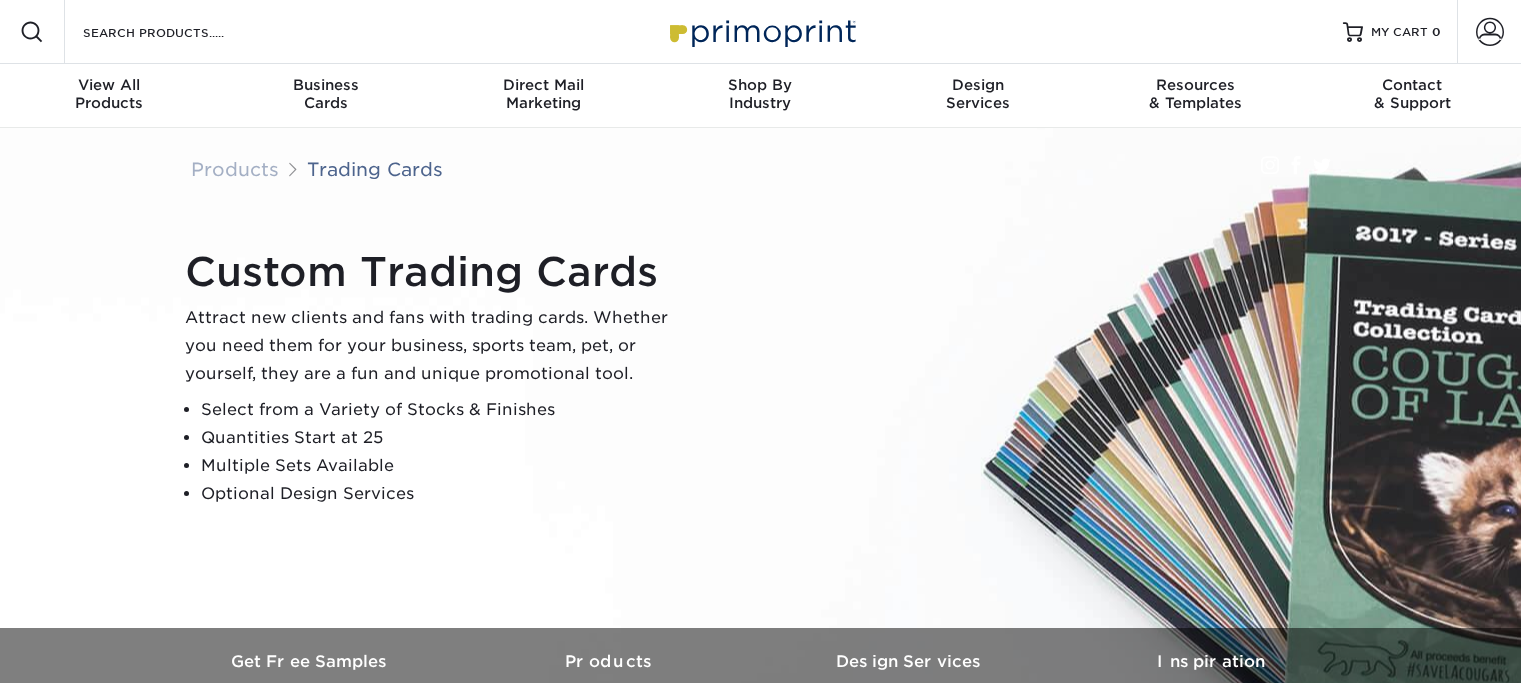 scroll, scrollTop: 0, scrollLeft: 0, axis: both 